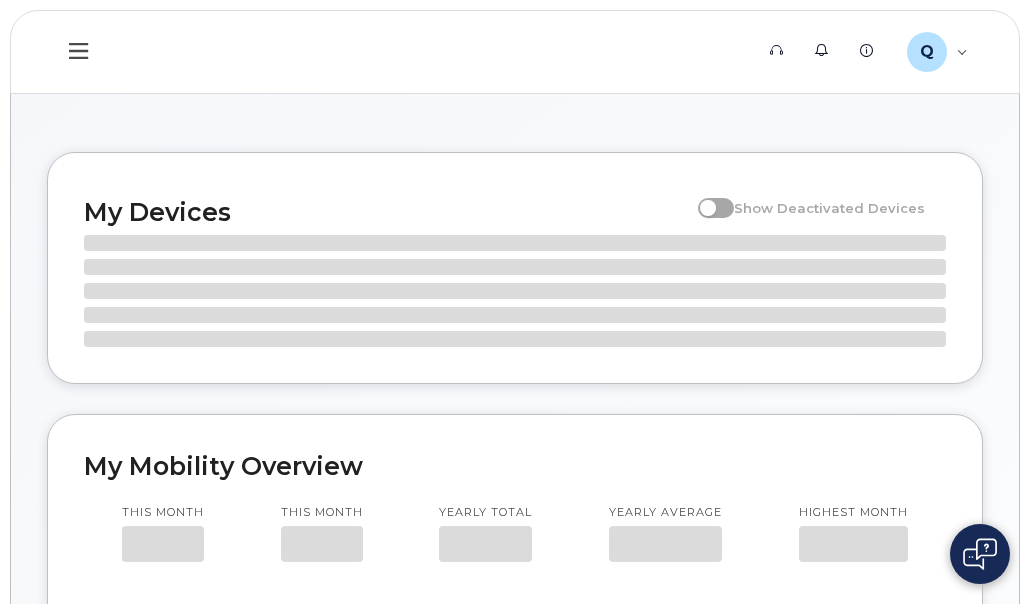 scroll, scrollTop: 0, scrollLeft: 0, axis: both 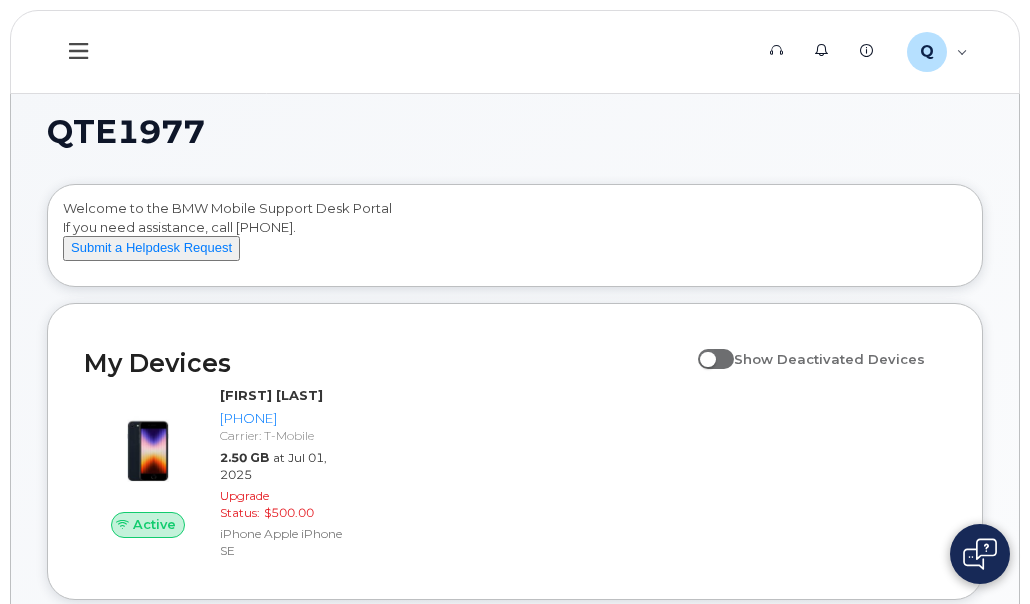 click on "QTE1977  Welcome to the BMW Mobile Support Desk Portal
If you need assistance, call 800-680-0083.
Submit a Helpdesk Request
My Devices Show Deactivated Devices Active Lemage Oneal 864-765-5975 Carrier: T-Mobile 2.50 GB at Jul 01, 2025 Upgrade Status: $500.00 iPhone Apple iPhone SE My Mobility Overview This month $30.19 This month 2.50 GB Yearly total $272.43 Yearly average 2.45 GB Highest month $47.02 Period 12 months 24 months YTD Zoom Out $10 $-20 $-10 $0 $10 $20 $30 $40 $50 $60 L Nov 24 Jan 25 Mar 25 May 25 Jul 25 Sep 25 864-765-5975 100% 864-765-5975 100% Hardware Orders Show Canceled Orders 864-765-5975 Showing 1 To 10 Of 40 Entries 1 2 3 4" 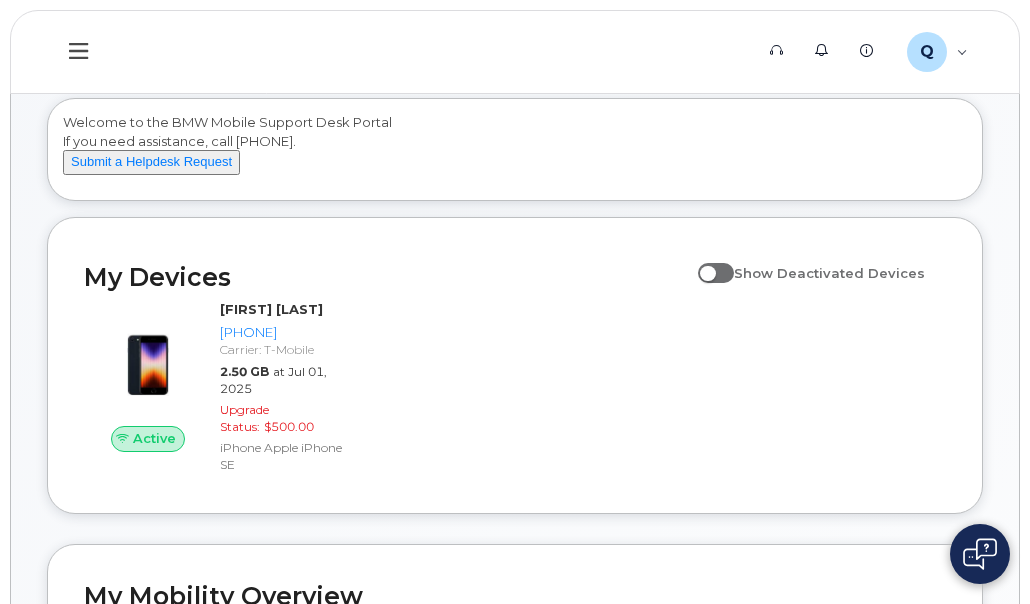 scroll, scrollTop: 0, scrollLeft: 0, axis: both 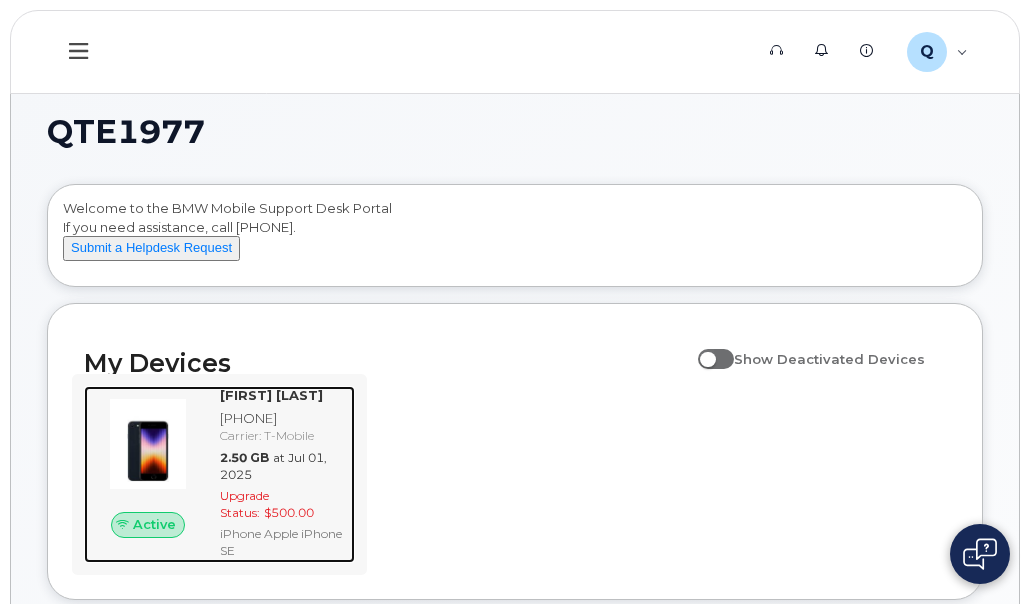 click on "Active" 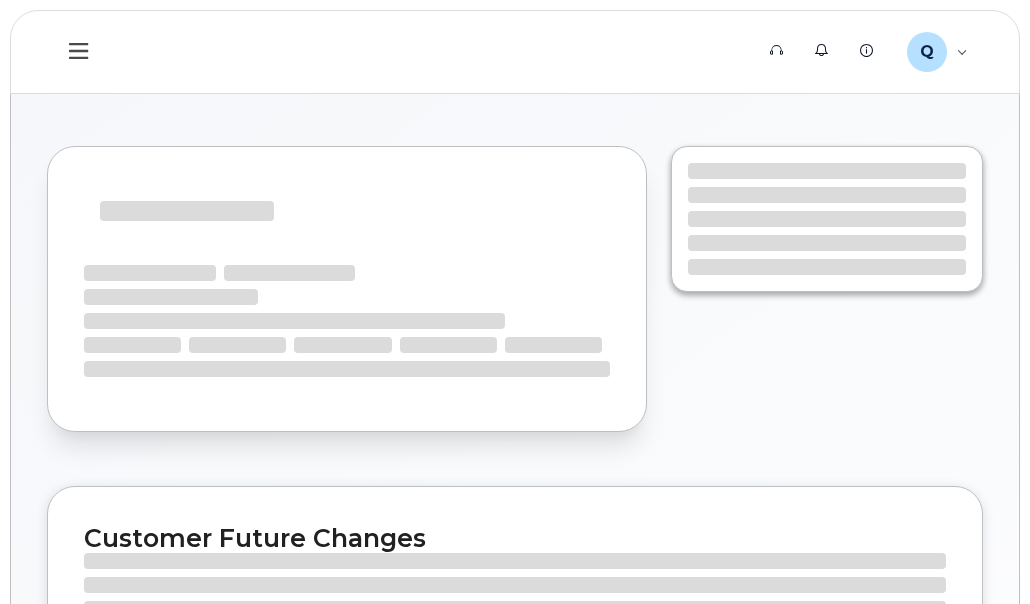 scroll, scrollTop: 0, scrollLeft: 0, axis: both 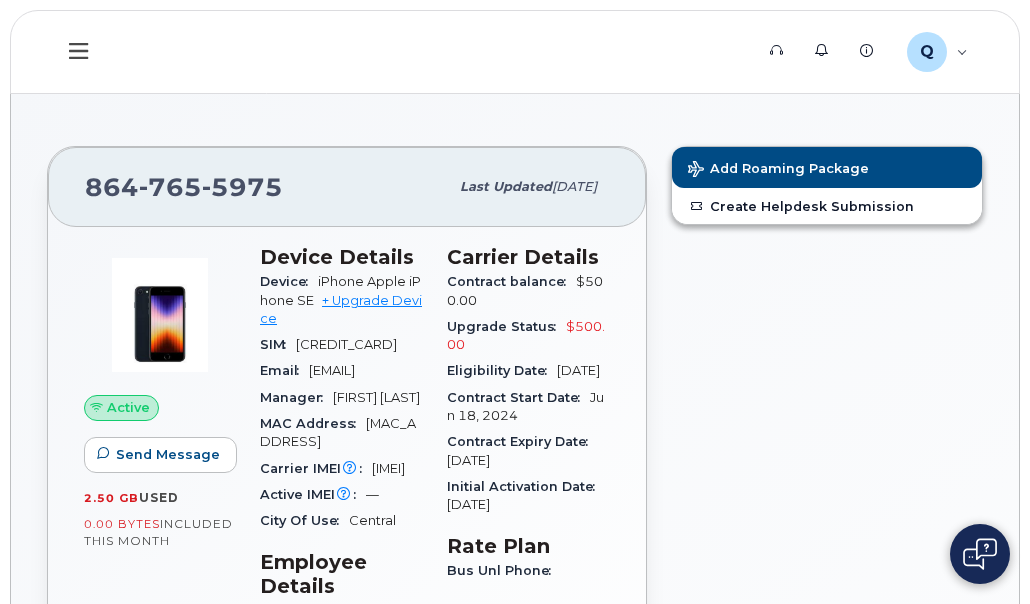 click on "Support   Alerts   Knowledge Base Q QTE1977 Employee English Français  Sign out Dashboard My Devices Add Device 864-765-5975 (Lemage Oneal) Hardware Ordering My Orders New Order My Profile
864 765 5975 Last updated  Jul 12, 2025 Active Send Message 2.50 GB  used 0.00 Bytes  included this month Device Details Device  iPhone Apple iPhone SE   + Upgrade Device SIM  8901260317769818190 Email  lemage.oneal@bmwmc.com Manager  Latasha Kropp MAC Address  84:88:E1:3A:D8:06 Carrier IMEI  Carrier IMEI is reported during the last billing cycle or change of service 351589738544268  Active IMEI  Active IMEI is refreshed daily with a delay of up to 48 hours following network connection — City Of Use  Central Employee Details Employment Status  Active HR Employee Name  Lemage Oneal Department Name  BMWMC Business Unit Cost Center / WBS element  2810 Carrier Details Contract balance  $500.00 Upgrade Status  $500.00 Eligibility Date  Jun 18, 2026 Contract Start Date  Jun 18, 2024 Rate Plan" 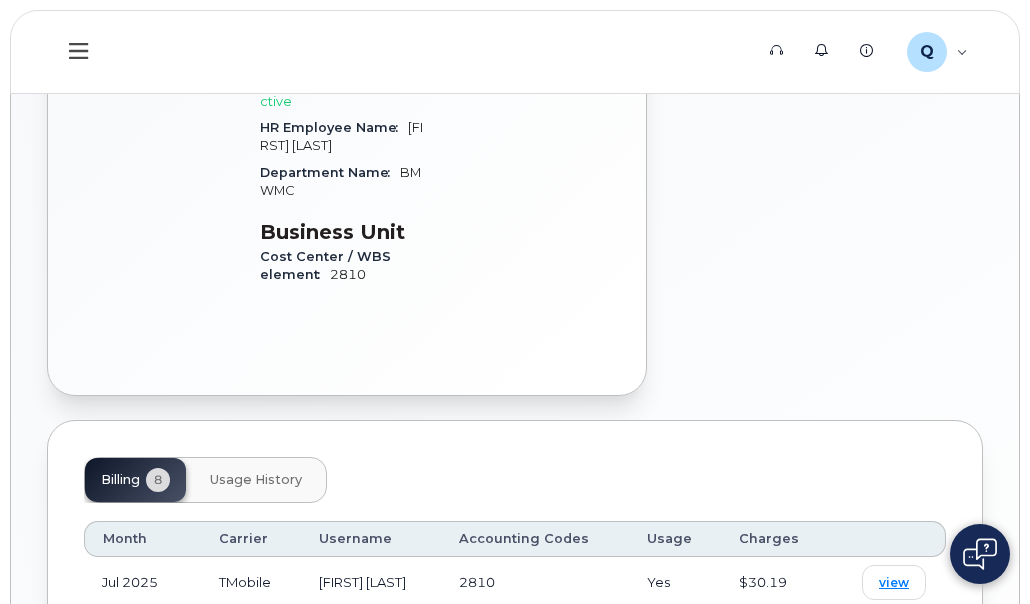 click on "Support   Alerts   Knowledge Base Q QTE1977 Employee English Français  Sign out Dashboard My Devices Add Device 864-765-5975 (Lemage Oneal) Hardware Ordering My Orders New Order My Profile
864 765 5975 Last updated  Jul 12, 2025 Active Send Message 2.50 GB  used 0.00 Bytes  included this month Device Details Device  iPhone Apple iPhone SE   + Upgrade Device SIM  8901260317769818190 Email  lemage.oneal@bmwmc.com Manager  Latasha Kropp MAC Address  84:88:E1:3A:D8:06 Carrier IMEI  Carrier IMEI is reported during the last billing cycle or change of service 351589738544268  Active IMEI  Active IMEI is refreshed daily with a delay of up to 48 hours following network connection — City Of Use  Central Employee Details Employment Status  Active HR Employee Name  Lemage Oneal Department Name  BMWMC Business Unit Cost Center / WBS element  2810 Carrier Details Contract balance  $500.00 Upgrade Status  $500.00 Eligibility Date  Jun 18, 2026 Contract Start Date  Jun 18, 2024 Rate Plan" 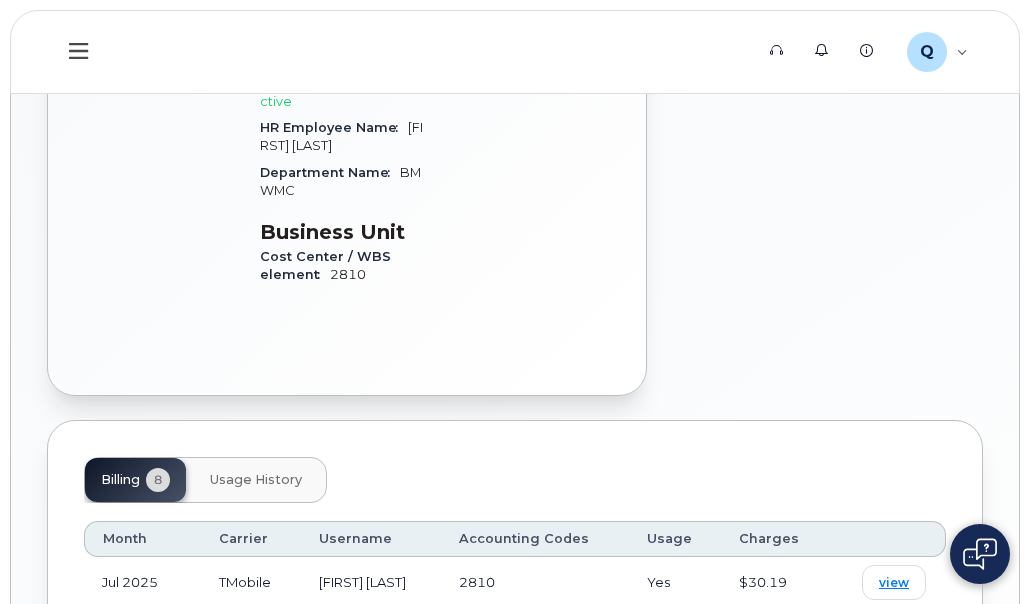 click on "Support   Alerts   Knowledge Base Q QTE1977 Employee English Français  Sign out Dashboard My Devices Add Device 864-765-5975 (Lemage Oneal) Hardware Ordering My Orders New Order My Profile
864 765 5975 Last updated  Jul 12, 2025 Active Send Message 2.50 GB  used 0.00 Bytes  included this month Device Details Device  iPhone Apple iPhone SE   + Upgrade Device SIM  8901260317769818190 Email  lemage.oneal@bmwmc.com Manager  Latasha Kropp MAC Address  84:88:E1:3A:D8:06 Carrier IMEI  Carrier IMEI is reported during the last billing cycle or change of service 351589738544268  Active IMEI  Active IMEI is refreshed daily with a delay of up to 48 hours following network connection — City Of Use  Central Employee Details Employment Status  Active HR Employee Name  Lemage Oneal Department Name  BMWMC Business Unit Cost Center / WBS element  2810 Carrier Details Contract balance  $500.00 Upgrade Status  $500.00 Eligibility Date  Jun 18, 2026 Contract Start Date  Jun 18, 2024 Rate Plan" 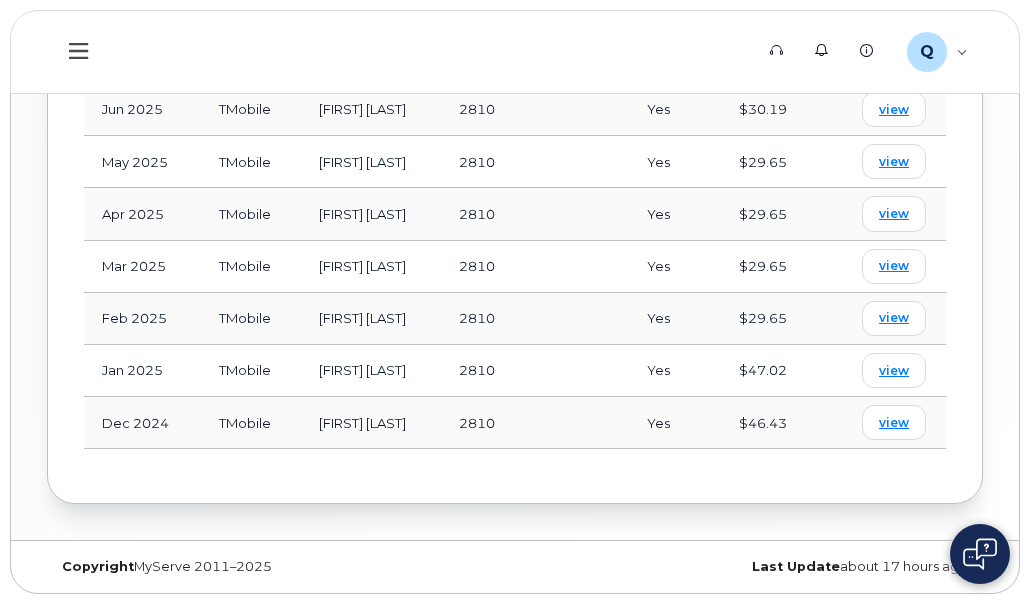 click on "Support   Alerts   Knowledge Base Q QTE1977 Employee English Français  Sign out Dashboard My Devices Add Device 864-765-5975 (Lemage Oneal) Hardware Ordering My Orders New Order My Profile
864 765 5975 Last updated  Jul 12, 2025 Active Send Message 2.50 GB  used 0.00 Bytes  included this month Device Details Device  iPhone Apple iPhone SE   + Upgrade Device SIM  8901260317769818190 Email  lemage.oneal@bmwmc.com Manager  Latasha Kropp MAC Address  84:88:E1:3A:D8:06 Carrier IMEI  Carrier IMEI is reported during the last billing cycle or change of service 351589738544268  Active IMEI  Active IMEI is refreshed daily with a delay of up to 48 hours following network connection — City Of Use  Central Employee Details Employment Status  Active HR Employee Name  Lemage Oneal Department Name  BMWMC Business Unit Cost Center / WBS element  2810 Carrier Details Contract balance  $500.00 Upgrade Status  $500.00 Eligibility Date  Jun 18, 2026 Contract Start Date  Jun 18, 2024 Rate Plan" 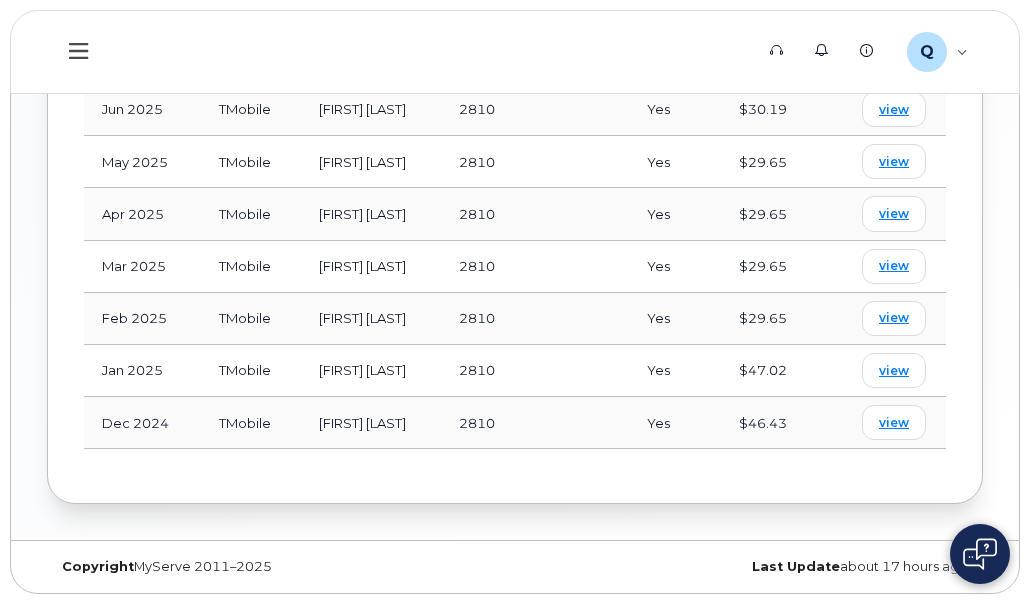 scroll, scrollTop: 528, scrollLeft: 0, axis: vertical 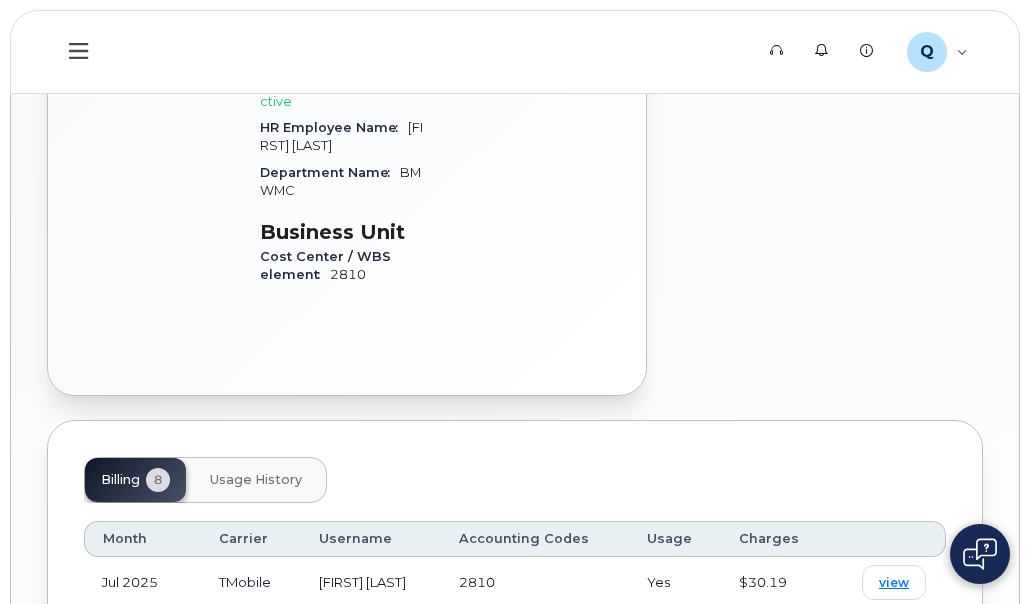 click 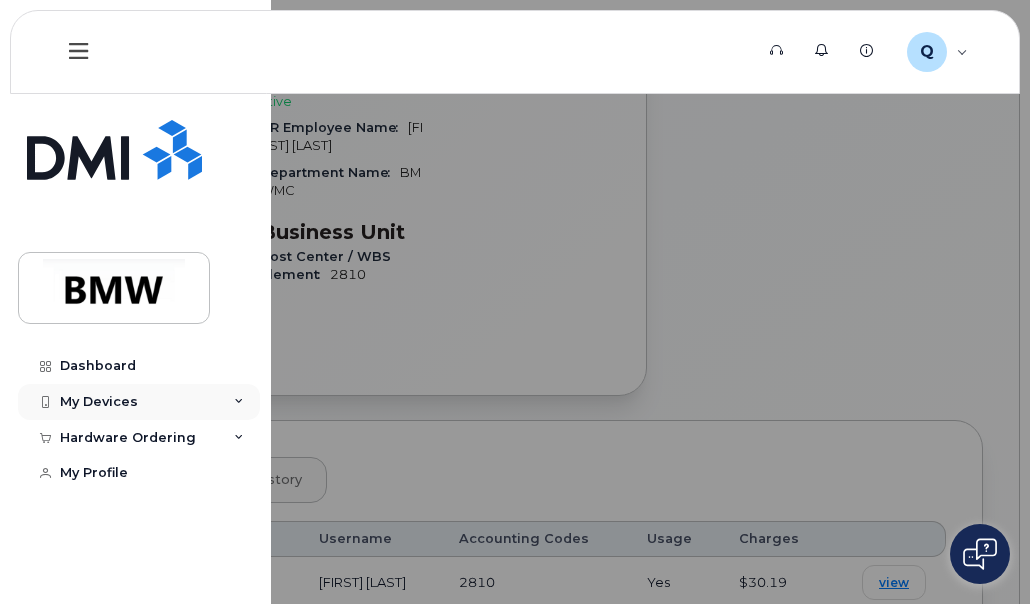 click 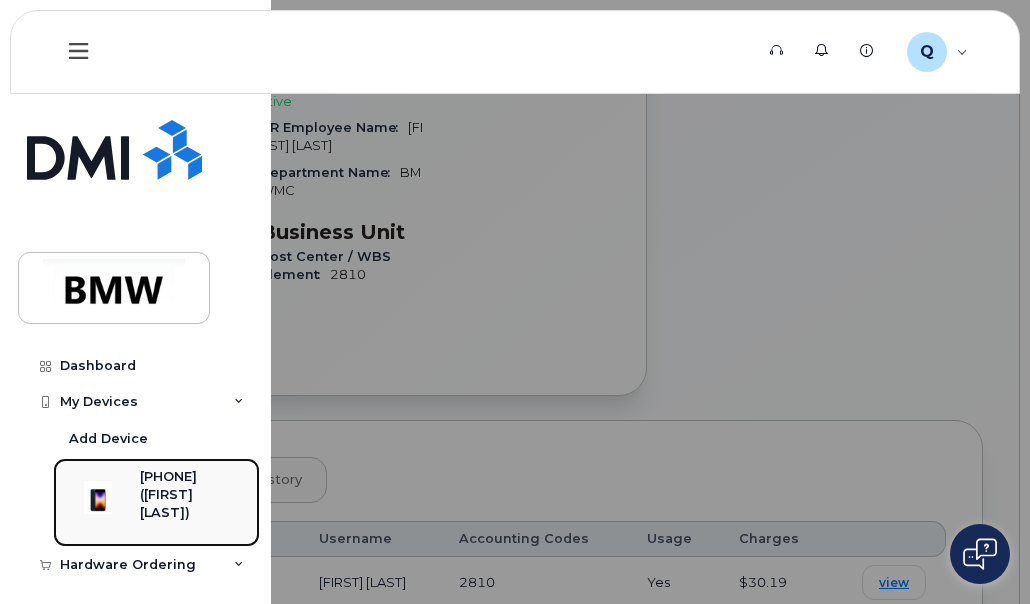 click on "[PHONE]" 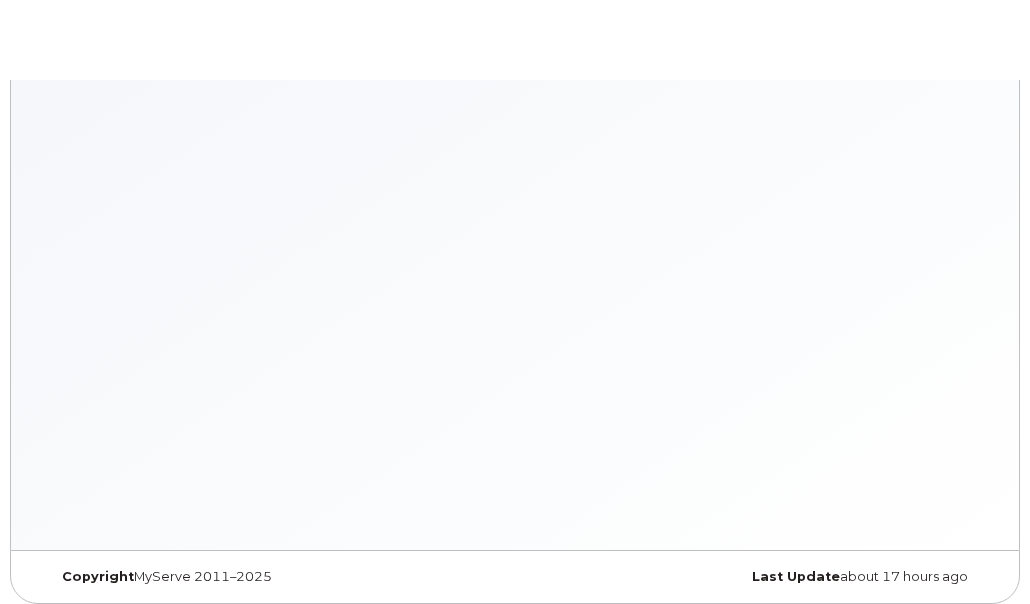 scroll, scrollTop: 0, scrollLeft: 0, axis: both 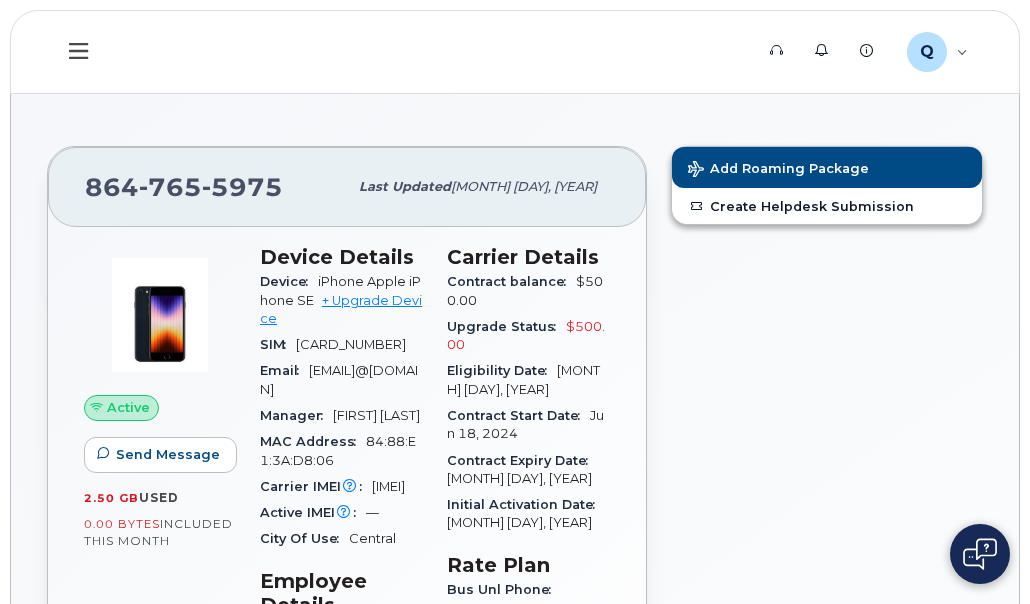 click on "Support   Alerts   Knowledge Base Q QTE1977 Employee English Français  Sign out Dashboard My Devices Add Device [PHONE] ([FIRST] [LAST]) Hardware Ordering My Orders New Order My Profile
[PHONE] Last updated  [DATE] Active Send Message 2.50 GB  used 0.00 Bytes  included this month Device Details Device  iPhone Apple iPhone SE   + Upgrade Device SIM  [CREDIT_CARD] Email  [EMAIL] Manager  [FIRST] [LAST] MAC Address  [MAC_ADDRESS] Carrier IMEI  Carrier IMEI is reported during the last billing cycle or change of service [IMEI]  Active IMEI  Active IMEI is refreshed daily with a delay of up to 48 hours following network connection — [CITY] Employee Details Employment Status  Active HR Employee Name  [FIRST] [LAST] Department Name  BMWMC Business Unit Cost Center / WBS element  2810 Carrier Details Contract balance  $500.00 Upgrade Status  $500.00 Eligibility Date  [DATE] Contract Start Date  [DATE] Rate Plan" 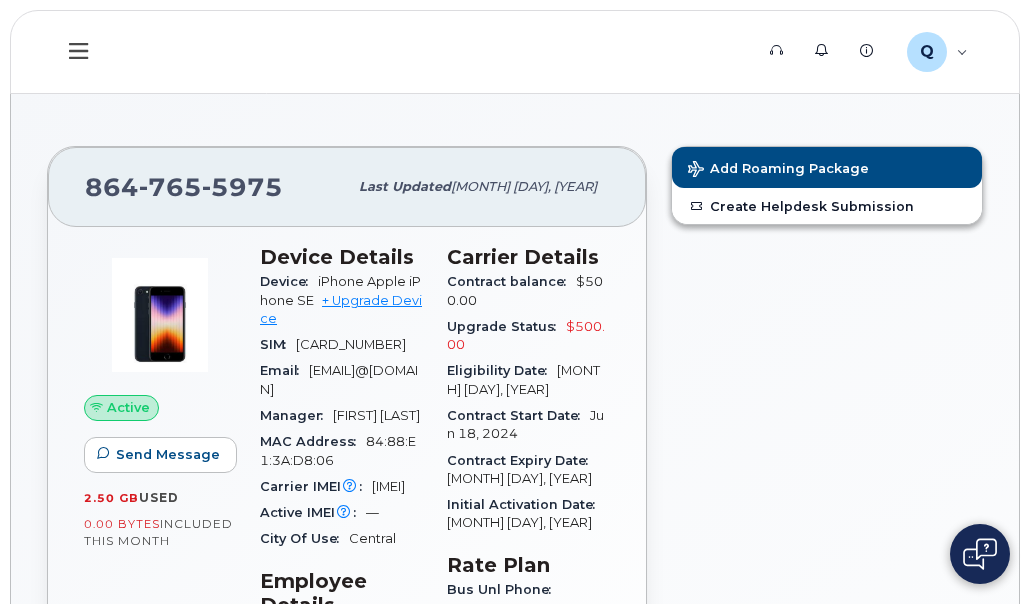 click on "Support   Alerts   Knowledge Base Q QTE1977 Employee English Français  Sign out Dashboard My Devices Add Device [PHONE] ([FIRST] [LAST]) Hardware Ordering My Orders New Order My Profile
[PHONE] Last updated  [DATE] Active Send Message 2.50 GB  used 0.00 Bytes  included this month Device Details Device  iPhone Apple iPhone SE   + Upgrade Device SIM  [CREDIT_CARD] Email  [EMAIL] Manager  [FIRST] [LAST] MAC Address  [MAC_ADDRESS] Carrier IMEI  Carrier IMEI is reported during the last billing cycle or change of service [IMEI]  Active IMEI  Active IMEI is refreshed daily with a delay of up to 48 hours following network connection — [CITY] Employee Details Employment Status  Active HR Employee Name  [FIRST] [LAST] Department Name  BMWMC Business Unit Cost Center / WBS element  2810 Carrier Details Contract balance  $500.00 Upgrade Status  $500.00 Eligibility Date  [DATE] Contract Start Date  [DATE] Rate Plan" 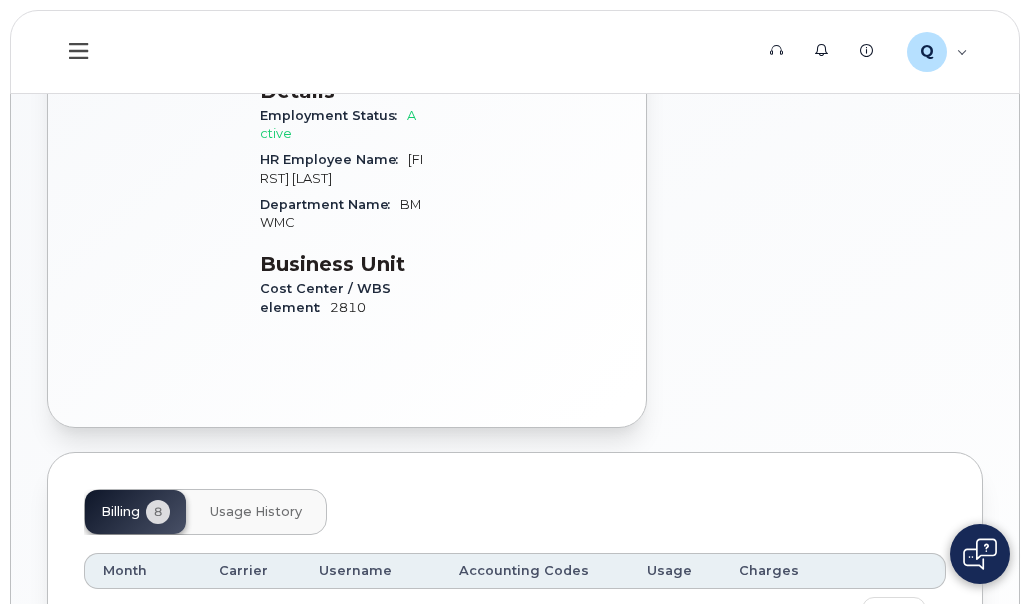 scroll, scrollTop: 528, scrollLeft: 0, axis: vertical 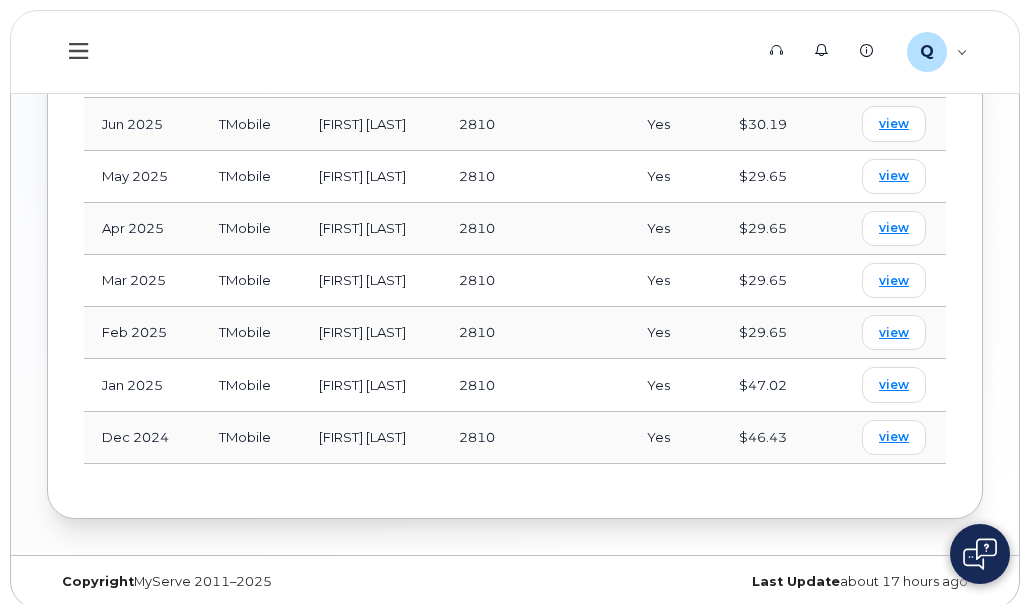 click on "Support   Alerts   Knowledge Base Q QTE1977 Employee English Français  Sign out Dashboard My Devices Add Device 864-765-5975 (Lemage Oneal) Hardware Ordering My Orders New Order My Profile
864 765 5975 Last updated  Jul 12, 2025 Active Send Message 2.50 GB  used 0.00 Bytes  included this month Device Details Device  iPhone Apple iPhone SE   + Upgrade Device SIM  8901260317769818190 Email  lemage.oneal@bmwmc.com Manager  Latasha Kropp MAC Address  84:88:E1:3A:D8:06 Carrier IMEI  Carrier IMEI is reported during the last billing cycle or change of service 351589738544268  Active IMEI  Active IMEI is refreshed daily with a delay of up to 48 hours following network connection — City Of Use  Central Employee Details Employment Status  Active HR Employee Name  Lemage Oneal Department Name  BMWMC Business Unit Cost Center / WBS element  2810 Carrier Details Contract balance  $500.00 Upgrade Status  $500.00 Eligibility Date  Jun 18, 2026 Contract Start Date  Jun 18, 2024 Rate Plan" 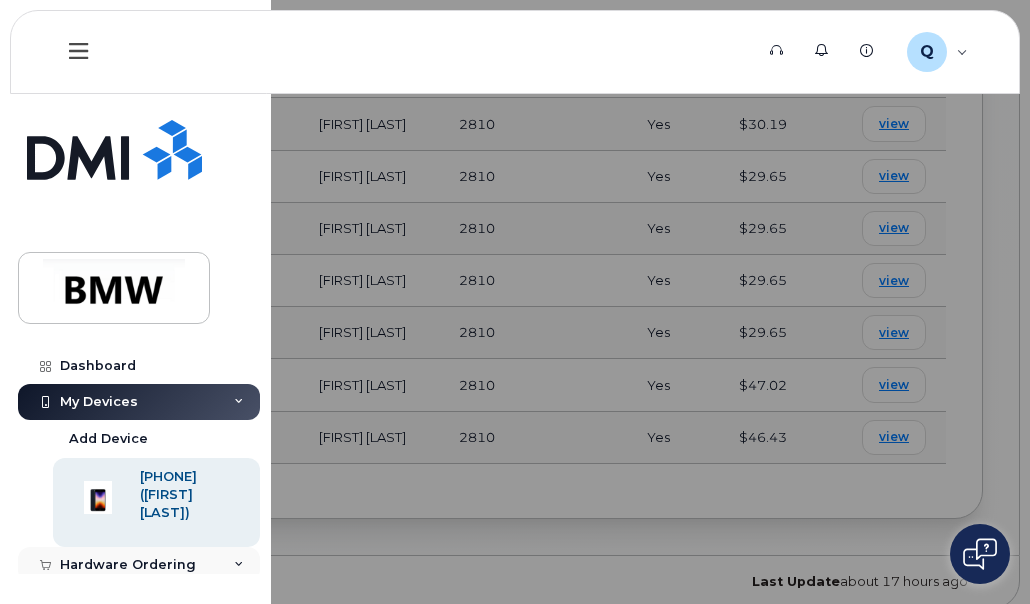 click on "Hardware Ordering" 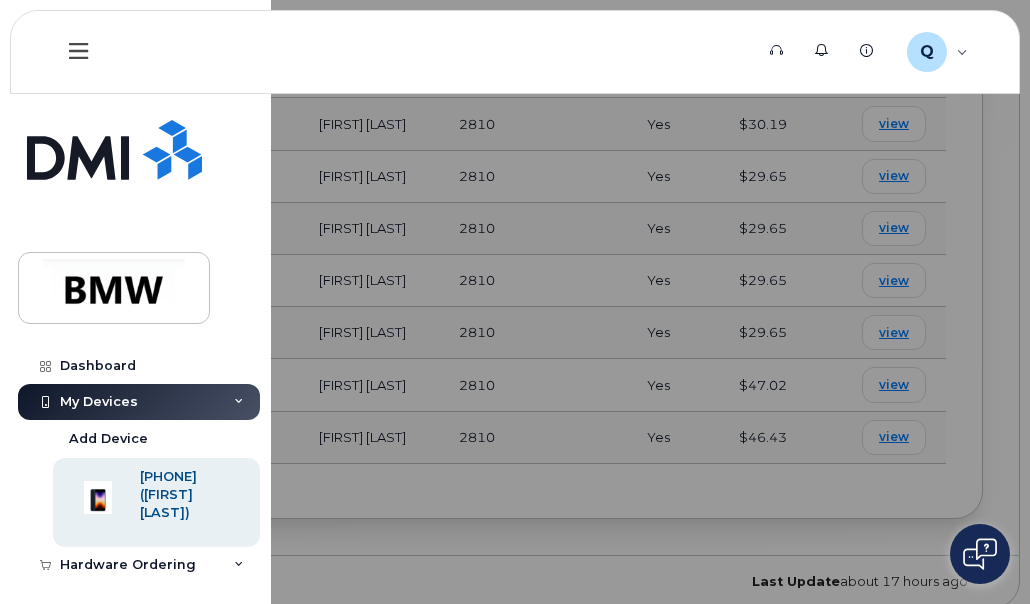 click on "Dashboard My Devices Add Device 864-765-5975 (Lemage Oneal) Hardware Ordering My Orders New Order My Profile" 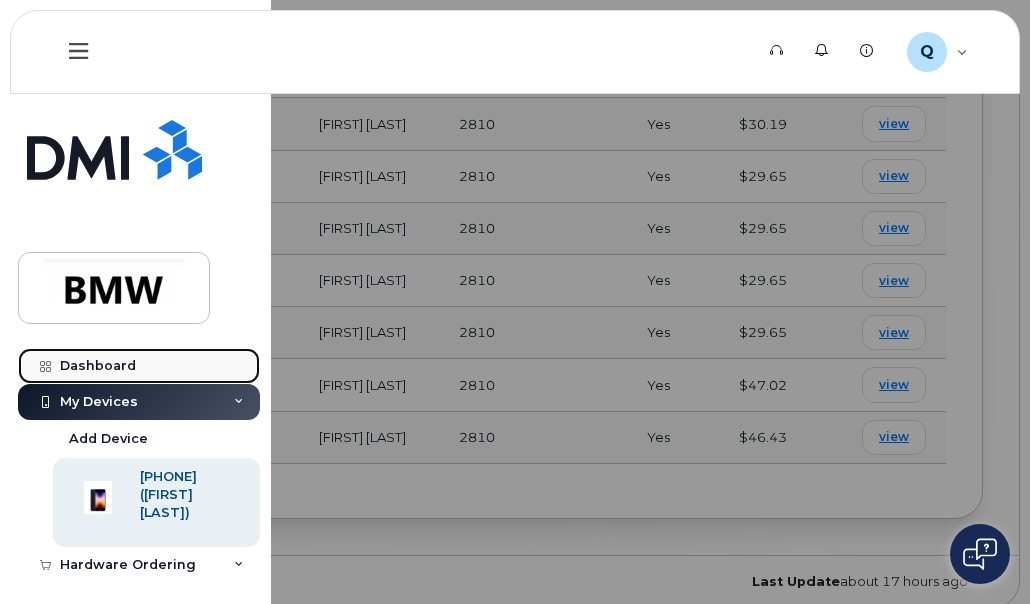 click on "Dashboard" 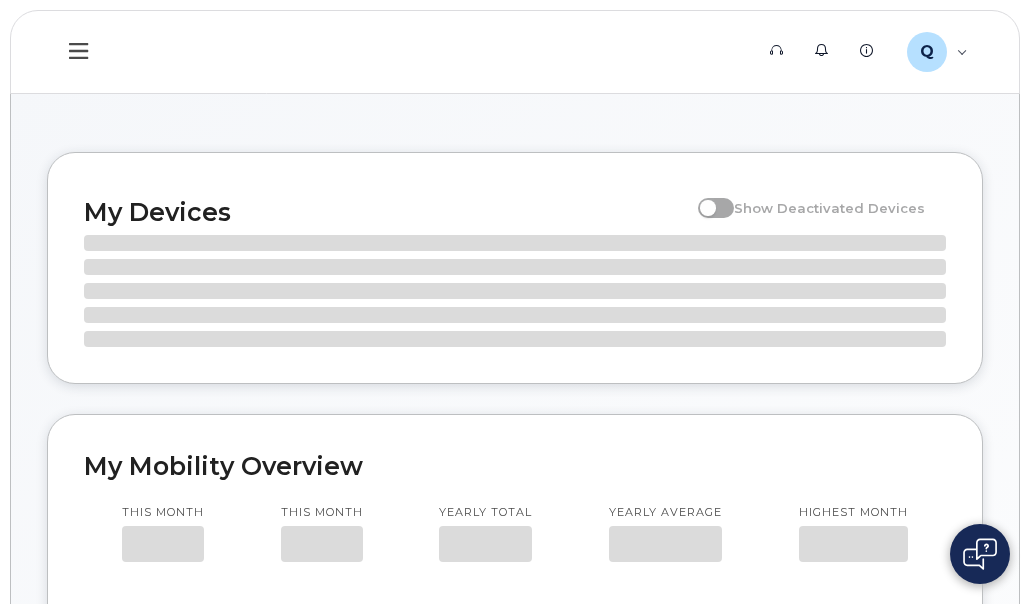 scroll, scrollTop: 0, scrollLeft: 0, axis: both 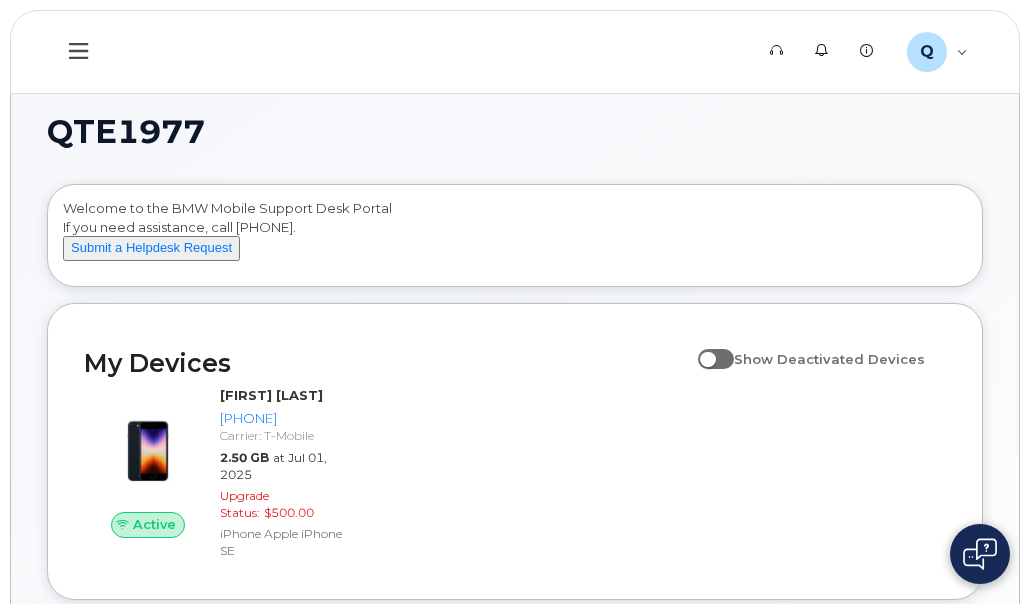 click 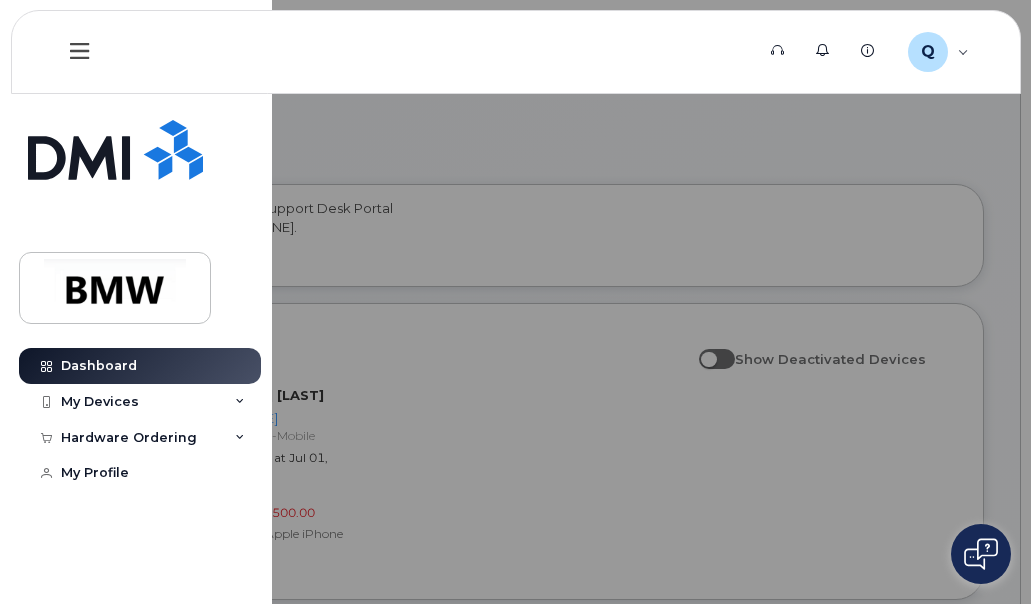 scroll, scrollTop: 28, scrollLeft: 0, axis: vertical 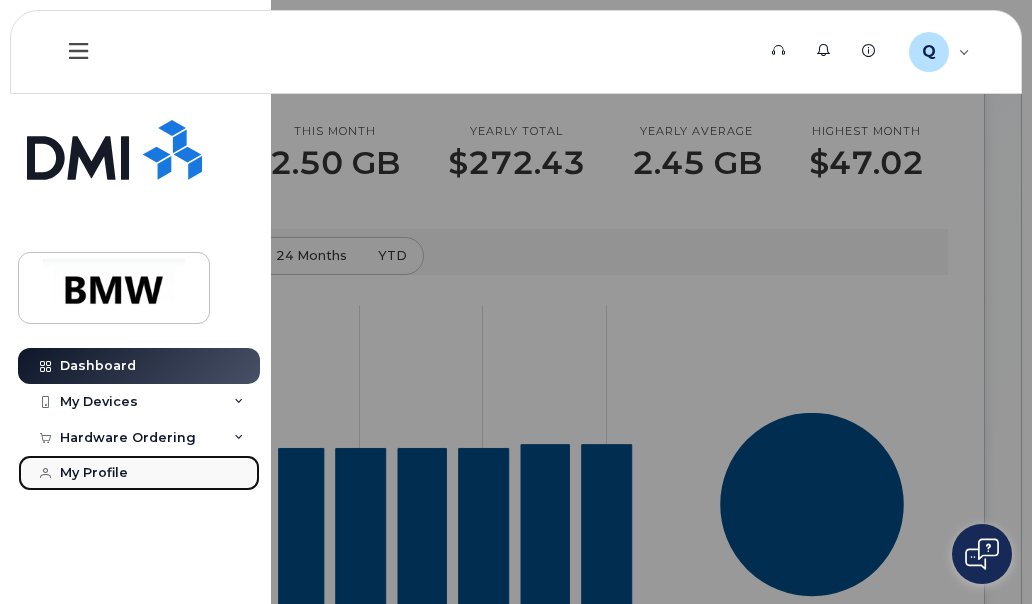 click on "My Profile" 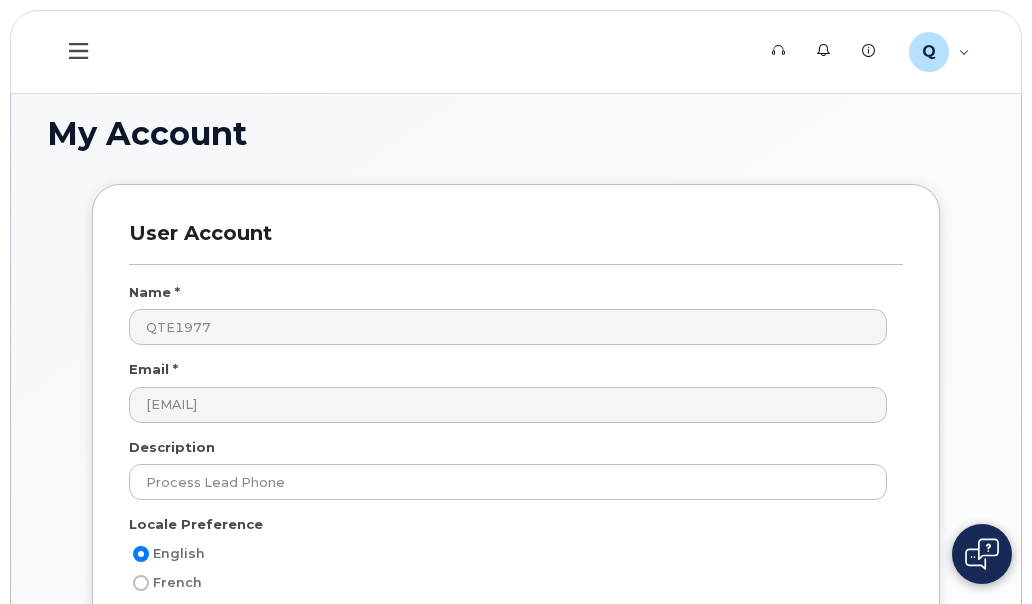 scroll, scrollTop: 0, scrollLeft: 0, axis: both 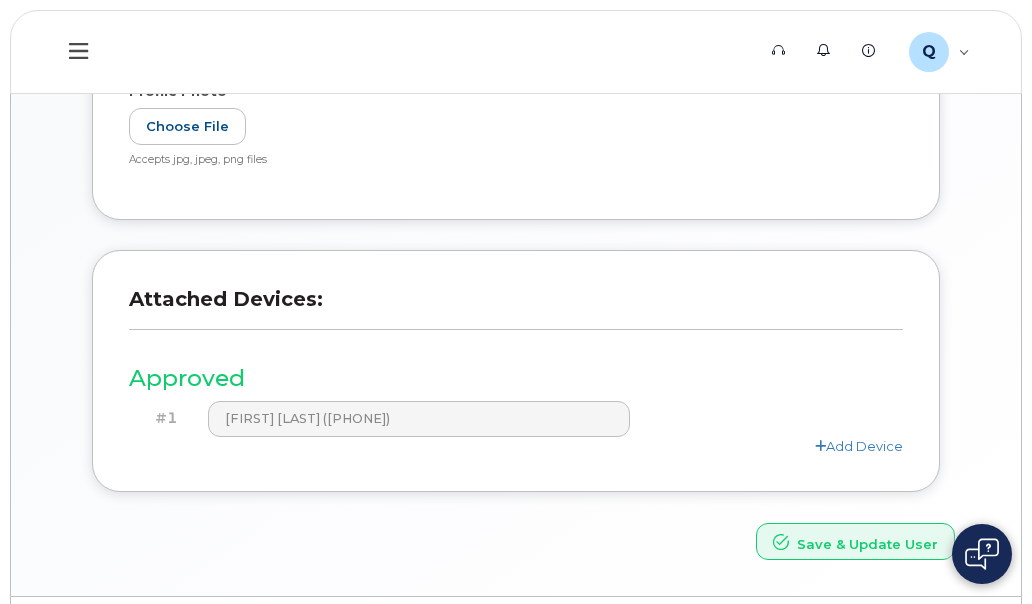 click on "Support   Alerts   Knowledge Base Q QTE1977 Employee English Français  Sign out Dashboard My Devices Add Device 864-765-5975 (Lemage Oneal) Hardware Ordering My Orders New Order My Profile
My Account
User Account
Name *
QTE1977
Email *
brittny.bryant@bmwmc.com
Description
Process Lead Phone
Locale Preference
English
French
Profile Photo
Choose File
Accepts jpg, jpeg, png files
File size should be less than 4MB
Invalid file type. Valid types are jpg, jpeg, png.
Restrictions
Note!
Due to system restrictions, users cannot both be assigned to multiple companies and be restricted by accounting type
Cost Center / WBS element
No matches found No matches found
Attached Devices:
Approved
#1" 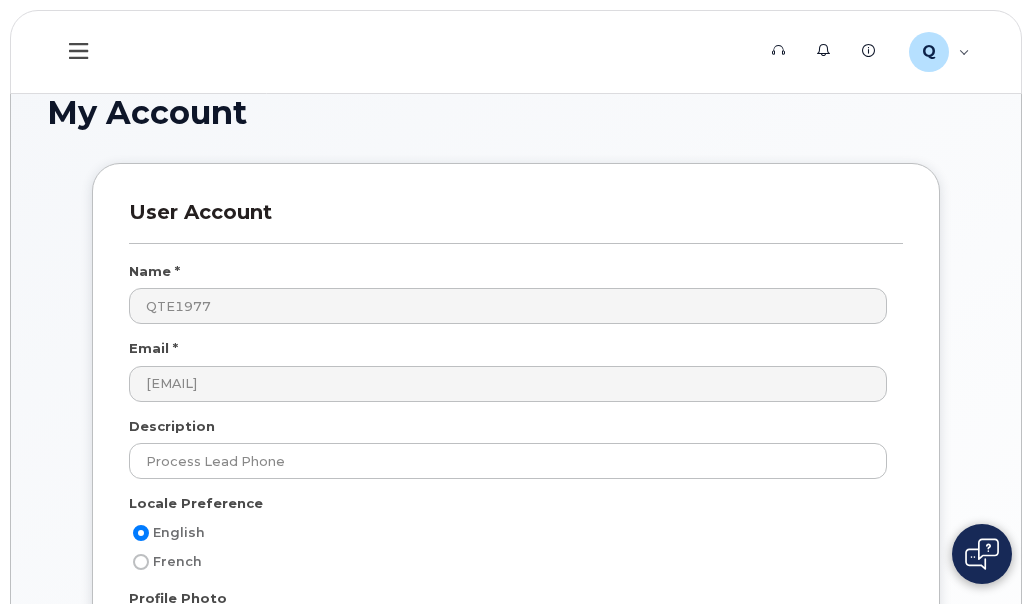 scroll, scrollTop: 0, scrollLeft: 0, axis: both 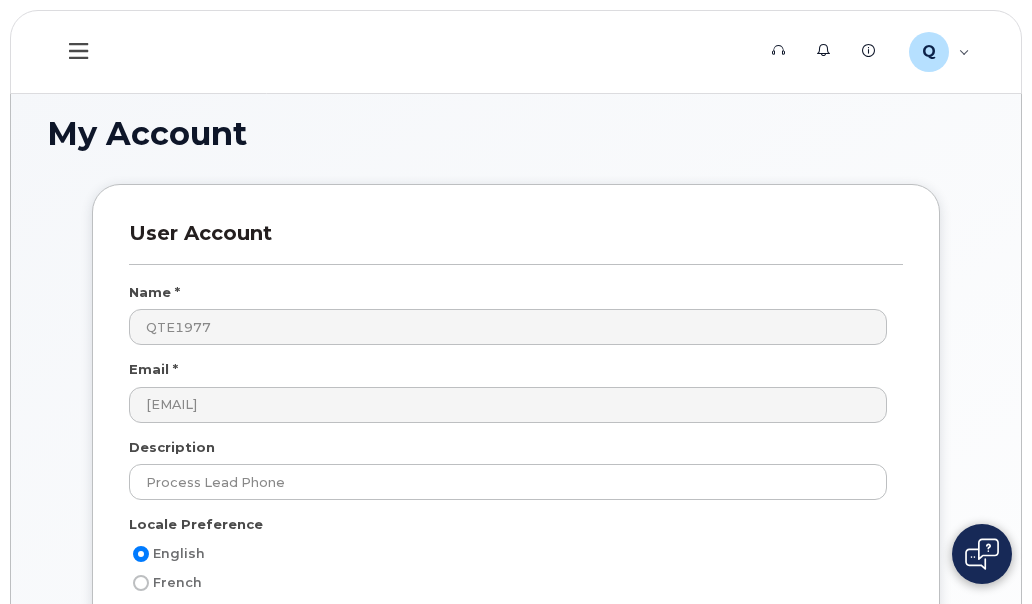 click 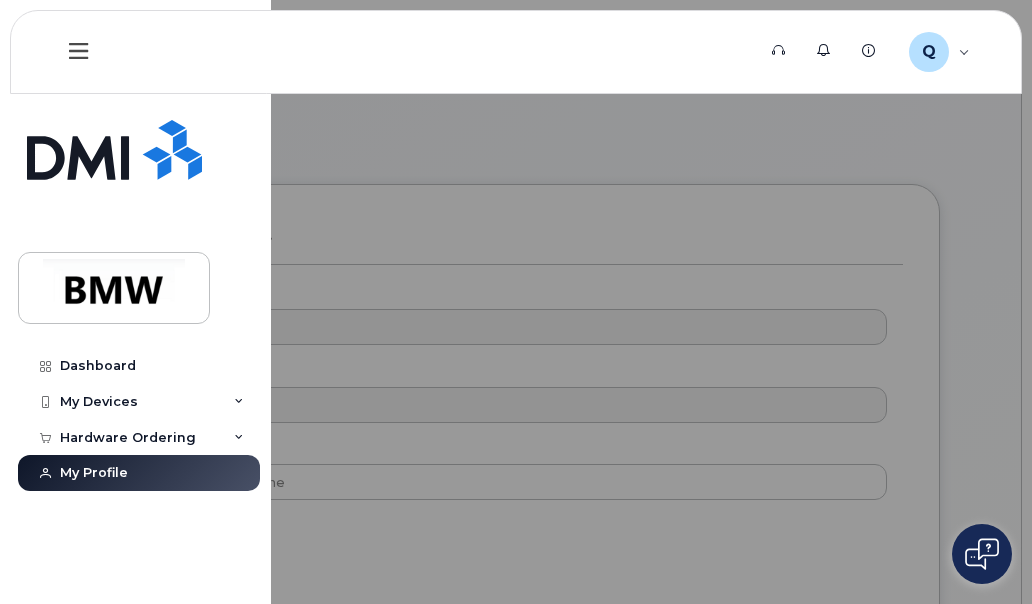 click 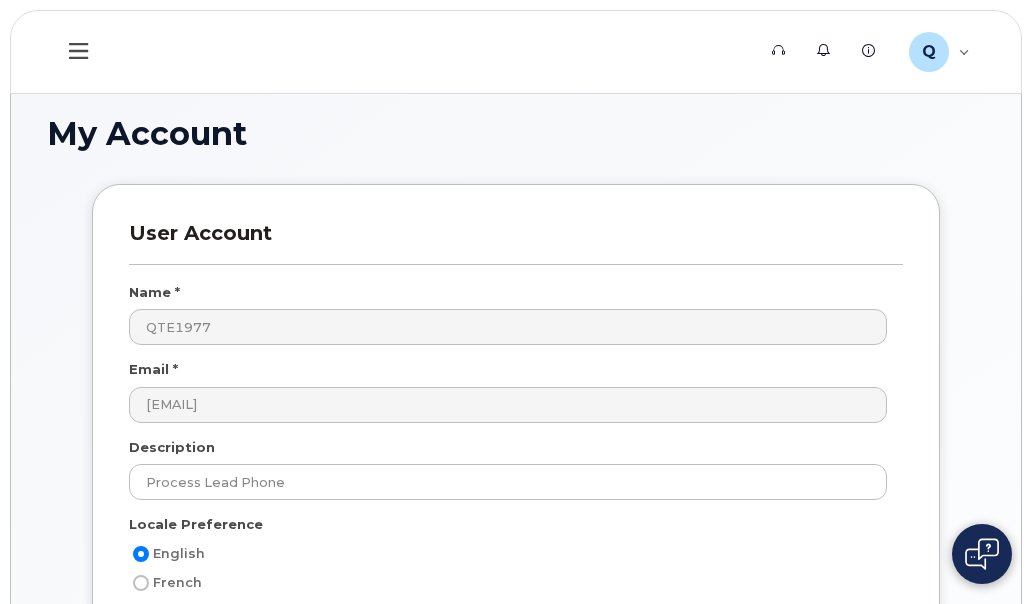 click 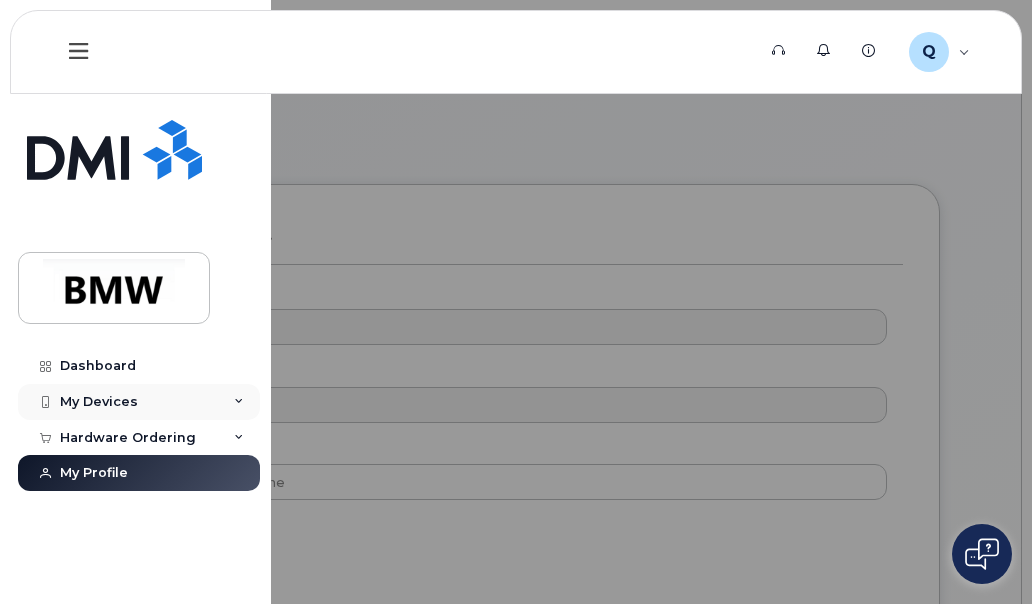 click 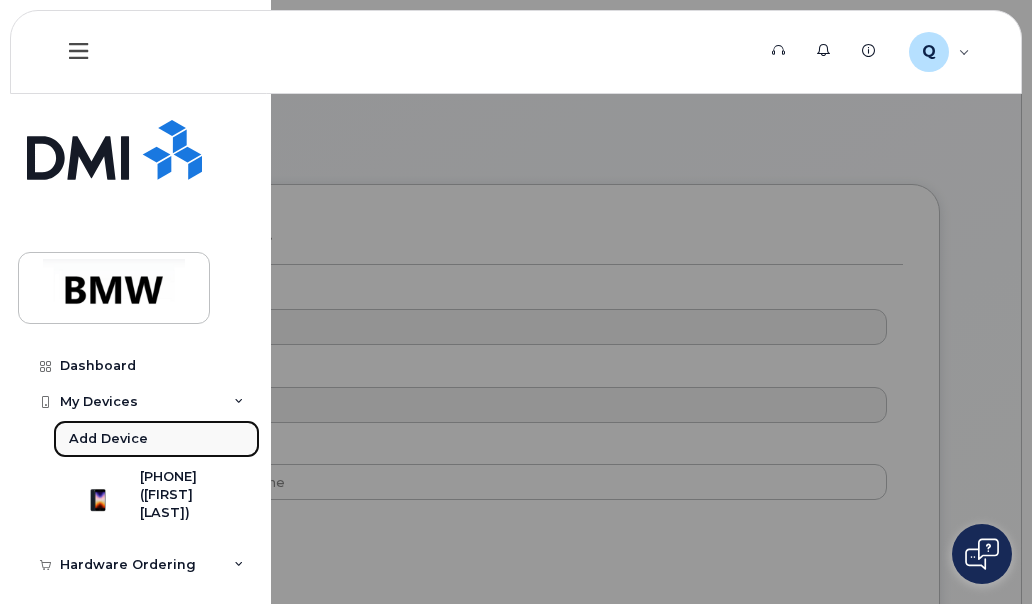 click on "Add Device" 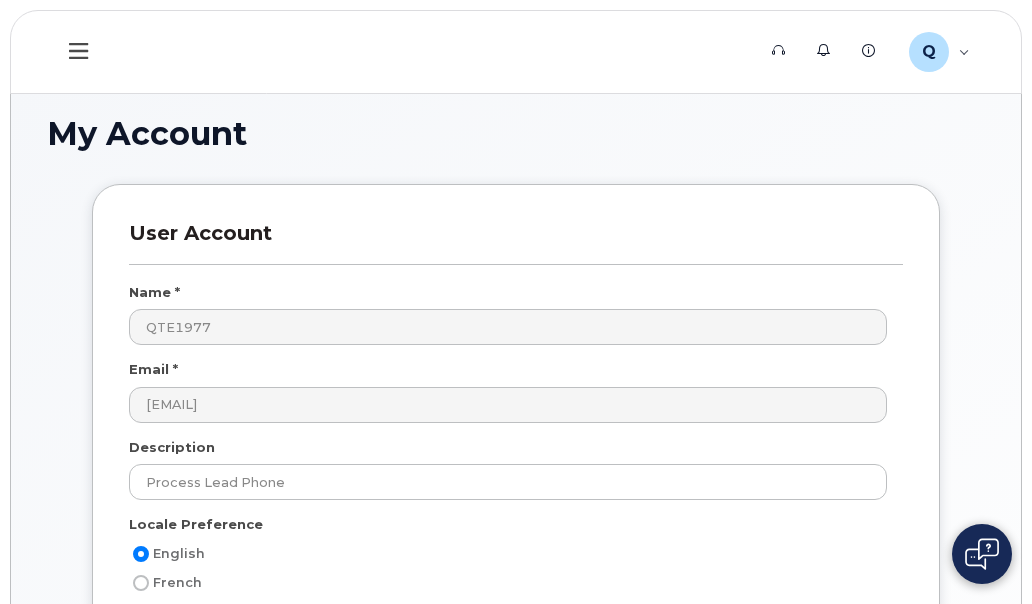 scroll, scrollTop: 0, scrollLeft: 0, axis: both 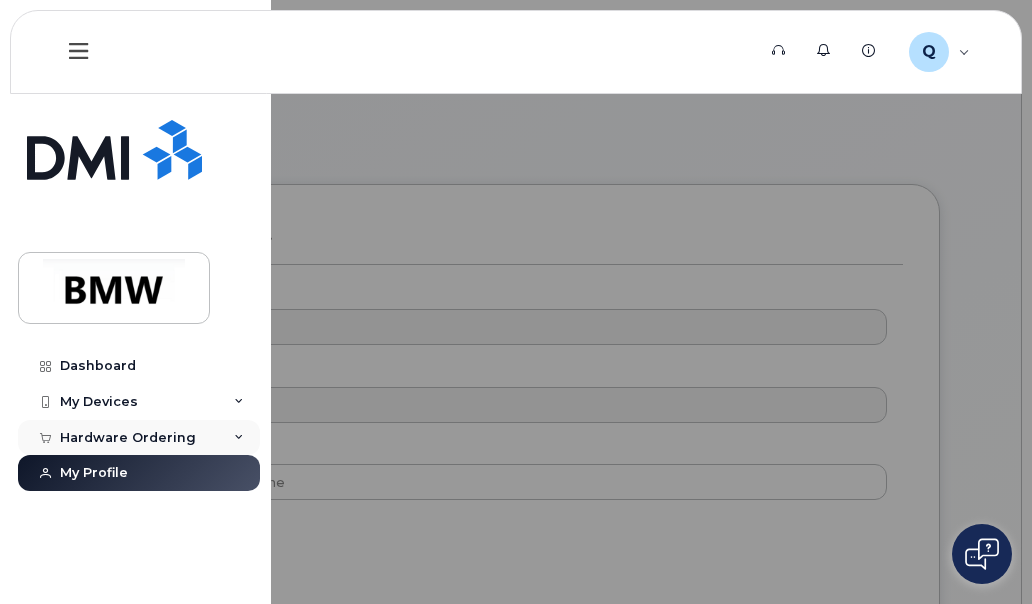 click on "Hardware Ordering" 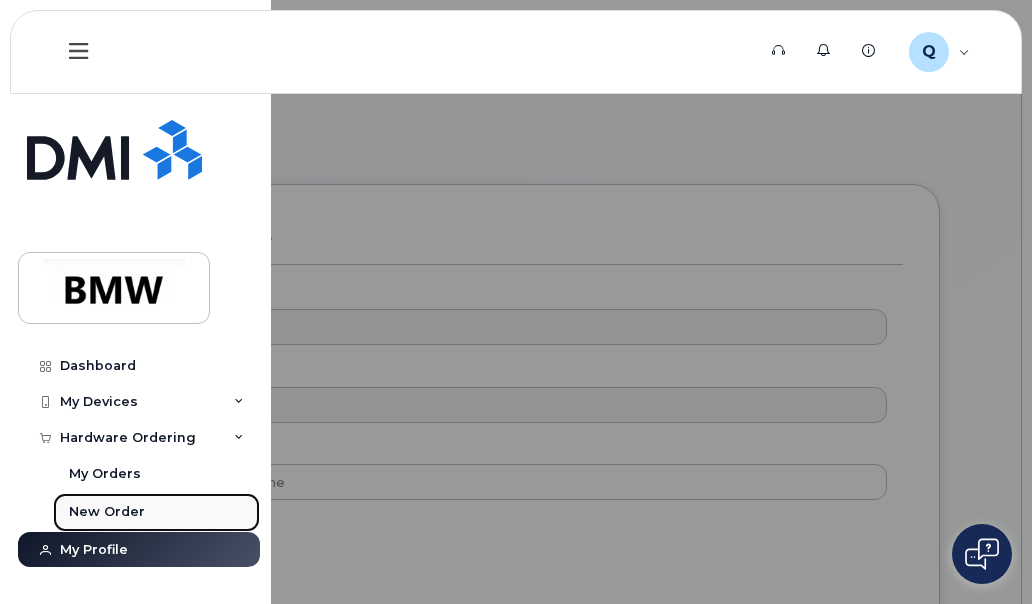 click on "New Order" 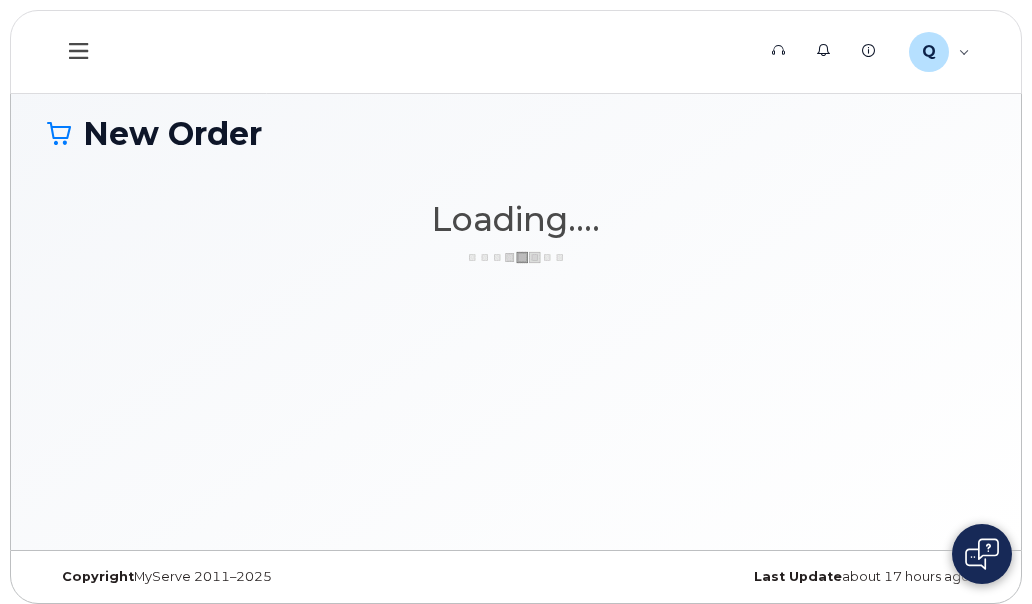scroll, scrollTop: 0, scrollLeft: 0, axis: both 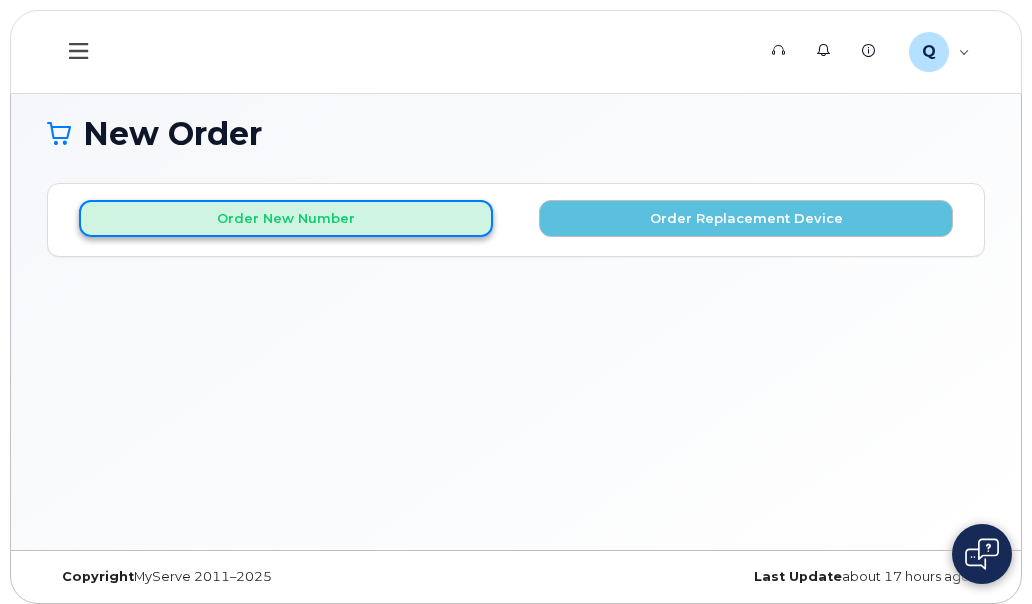 click on "Order New Number" 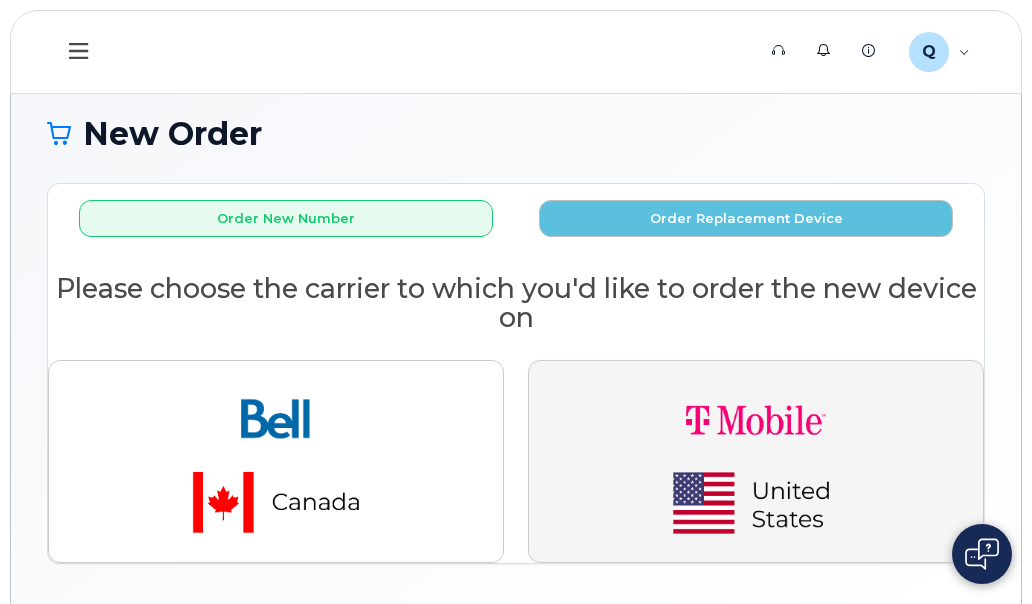 click 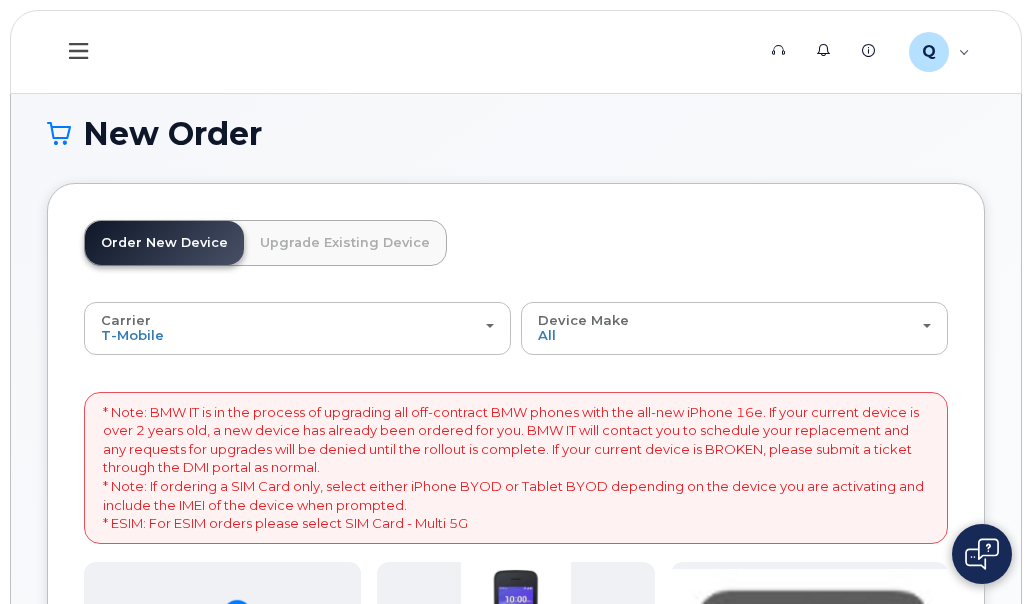 scroll, scrollTop: 528, scrollLeft: 0, axis: vertical 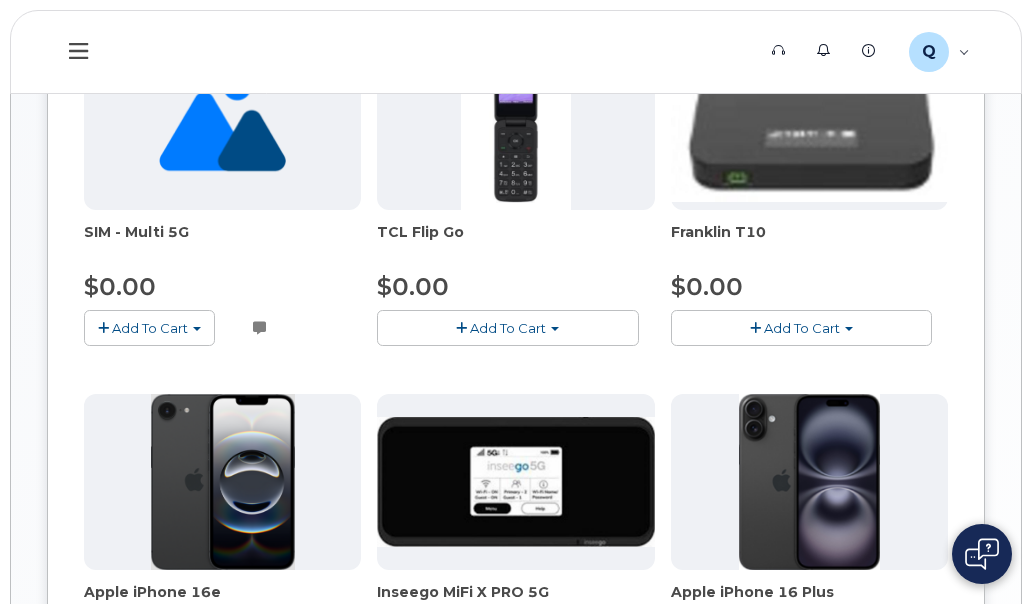 click on "Add To Cart" 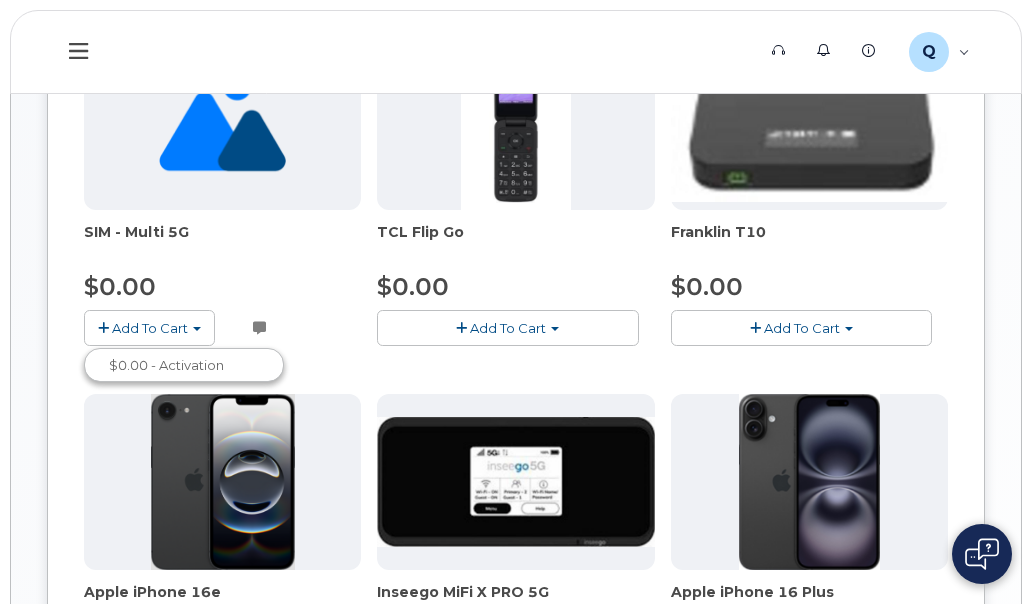 click on "Add To Cart" 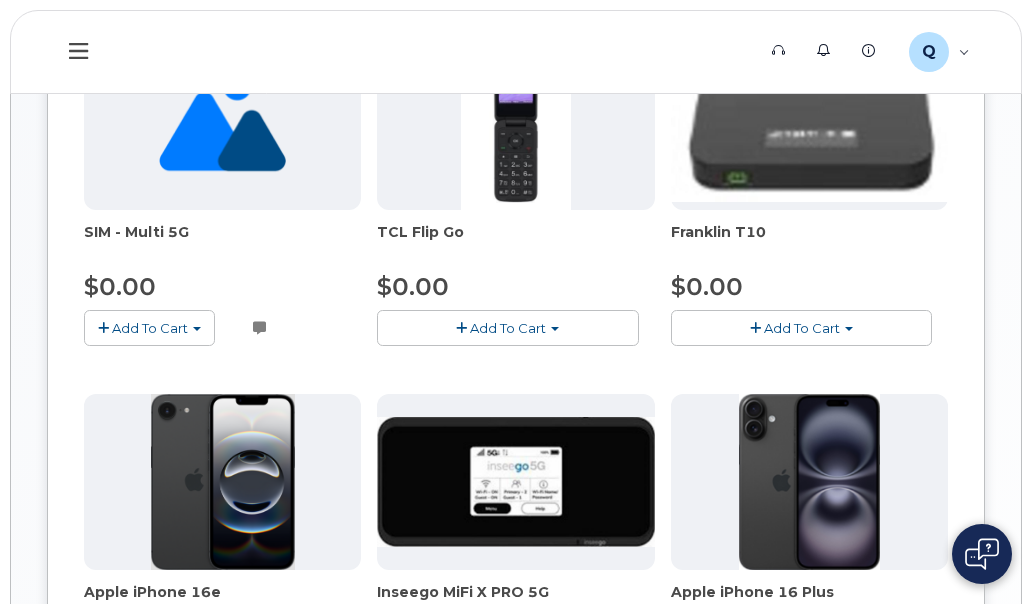 click 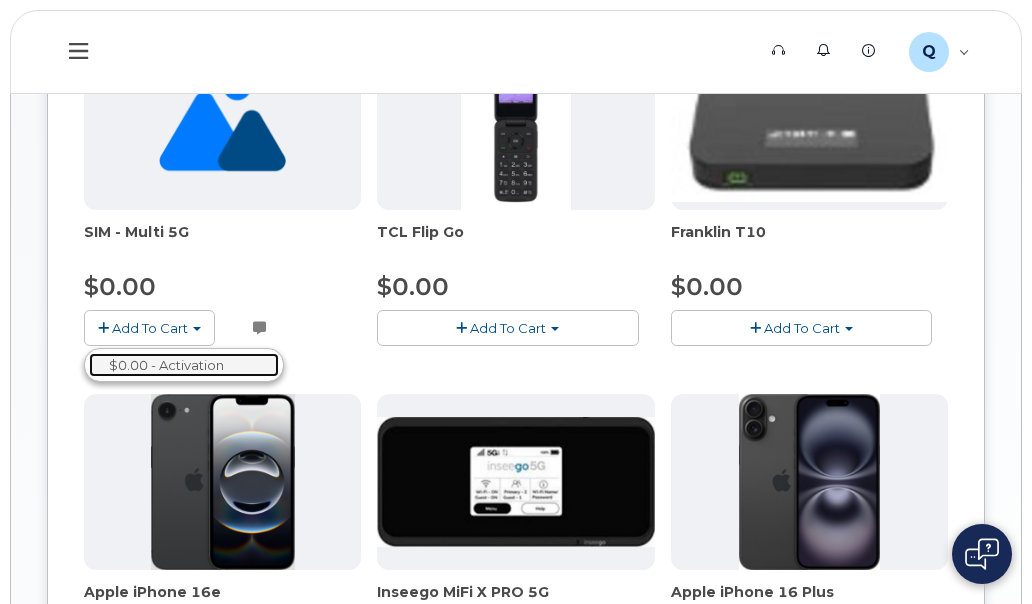 click on "$0.00 - Activation" 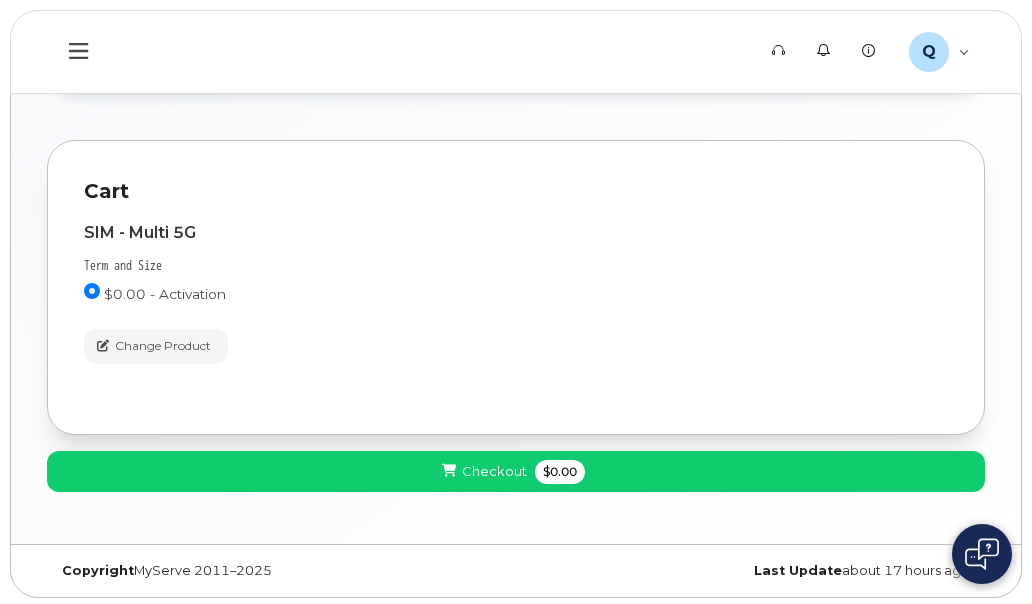 scroll, scrollTop: 323, scrollLeft: 0, axis: vertical 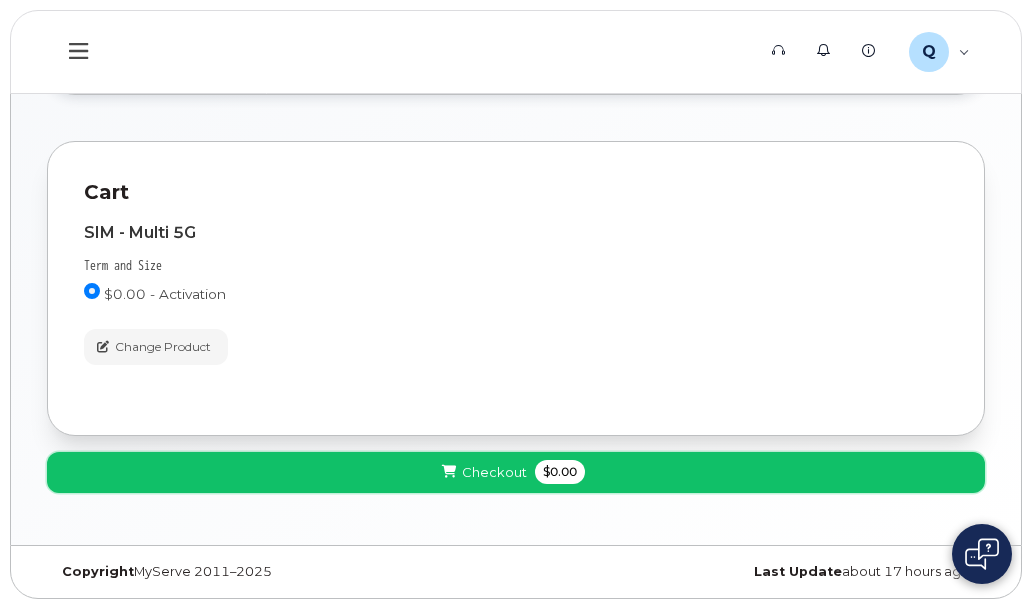 click on "Checkout" 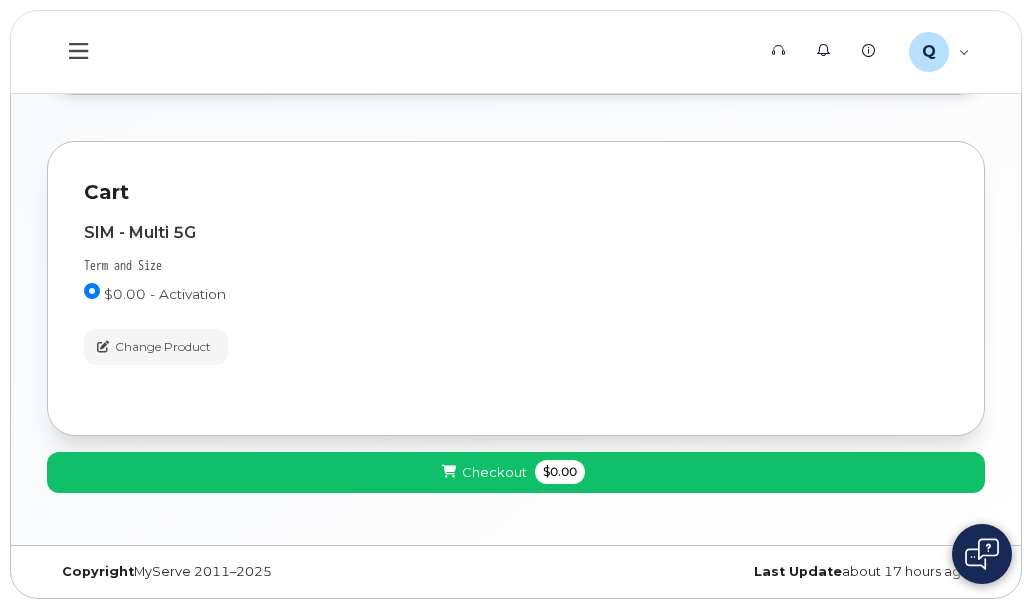 scroll, scrollTop: 9, scrollLeft: 0, axis: vertical 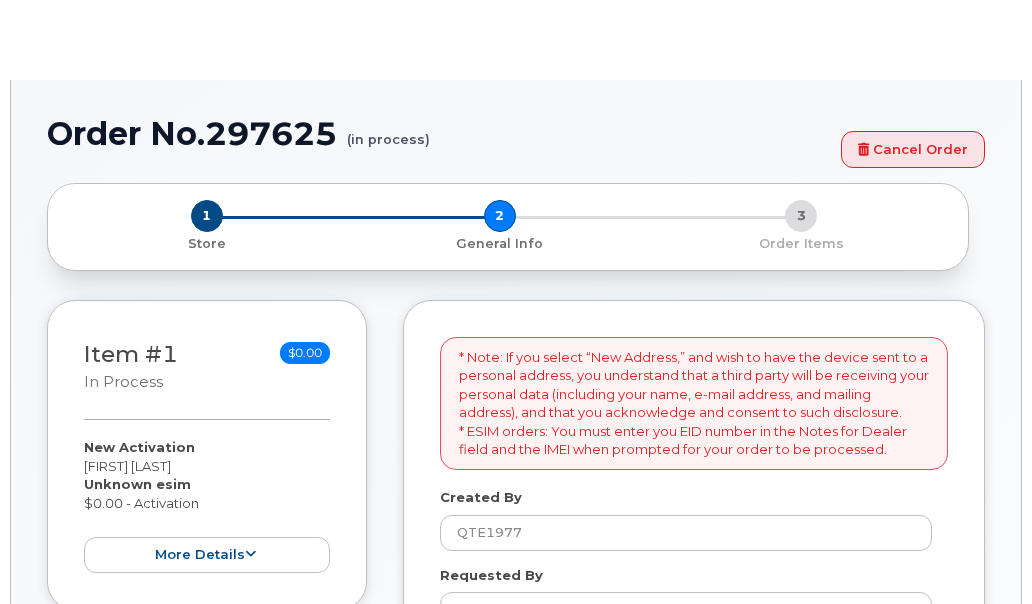 select 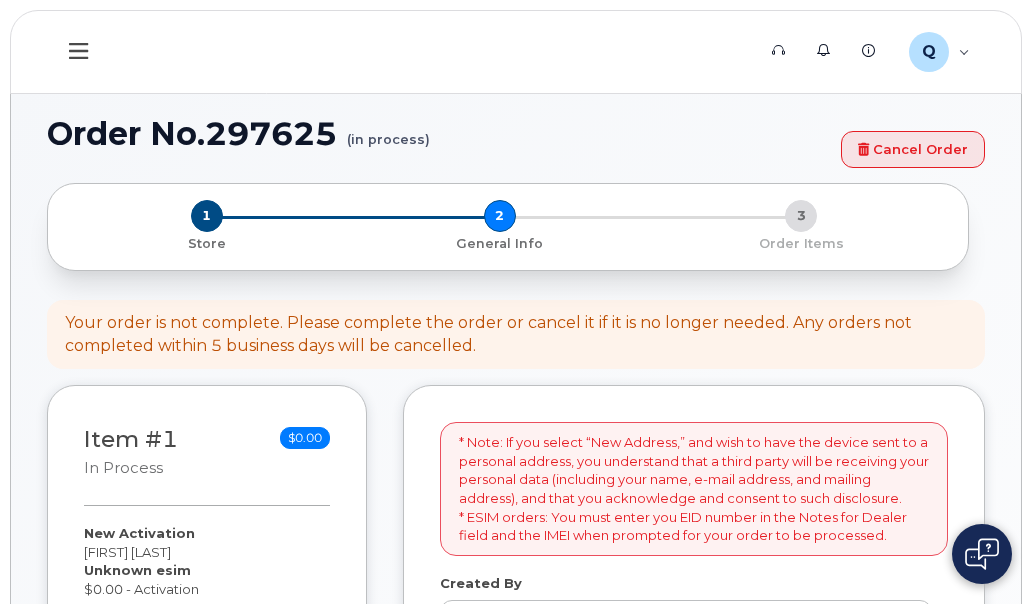 click on "Support   Alerts   Knowledge Base Q QTE1977 Employee English Français  Sign out Dashboard My Devices Add Device 864-765-5975 (Lemage Oneal) Hardware Ordering My Orders New Order My Profile
Order No.297625
(in process)
Cancel Order
×
Share This Order
If you want to allow others to create or edit orders, share this link with them:
https://bmwmc.myserve.ca/orders/58a2270e-a335-434d-b957-9348cda2d210/edit
1
Store
2
General Info
3
Order Items
Your order is not complete. Please complete the order or cancel it if it is no longer needed. Any orders not completed within 5 business days will be cancelled.
Item #1
in process
$0.00
New Activation
Brittny Bryant
Unknown esim
$0.00 - Activation
more details
Request
New Activation
Employee
Brittny Bryant
Email" 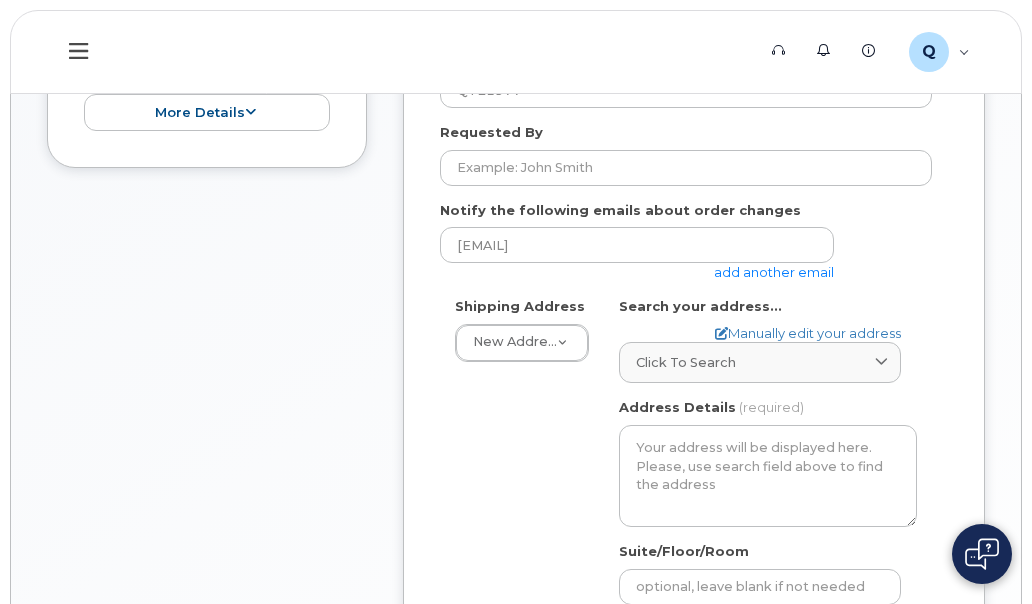scroll, scrollTop: 0, scrollLeft: 0, axis: both 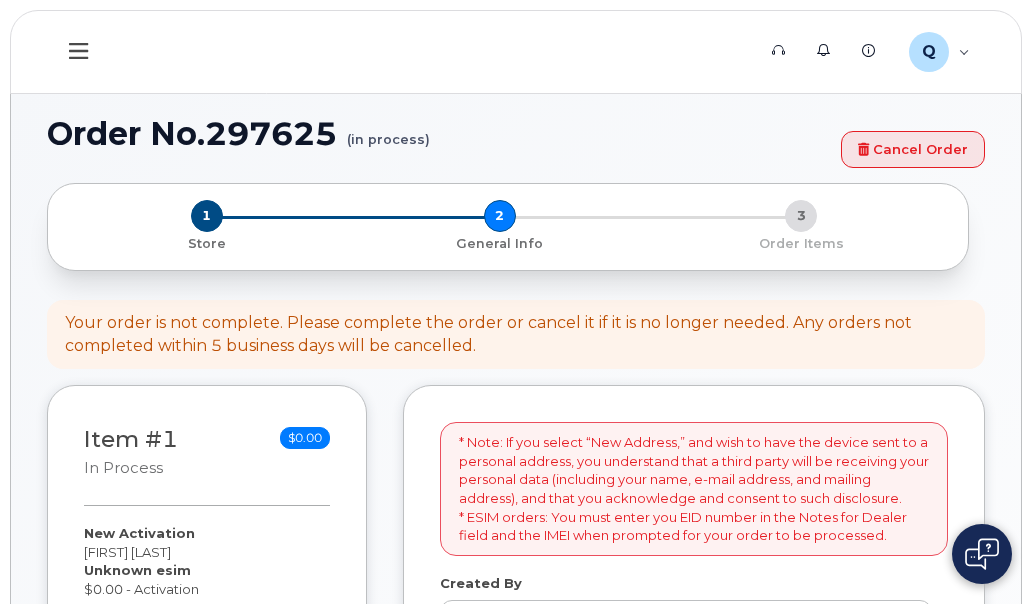 drag, startPoint x: 1030, startPoint y: 204, endPoint x: 1032, endPoint y: 227, distance: 23.086792 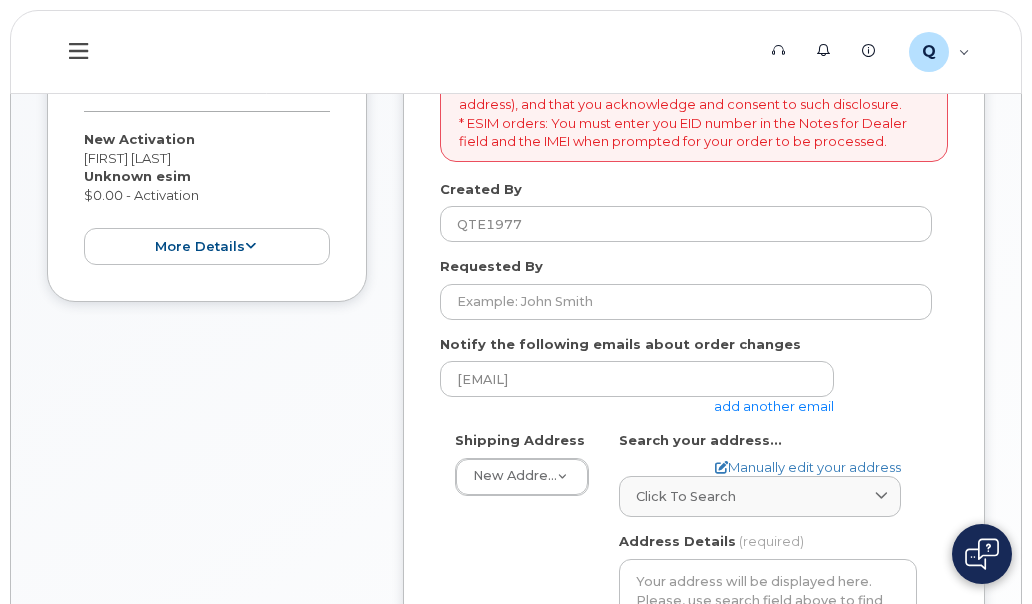scroll, scrollTop: 397, scrollLeft: 0, axis: vertical 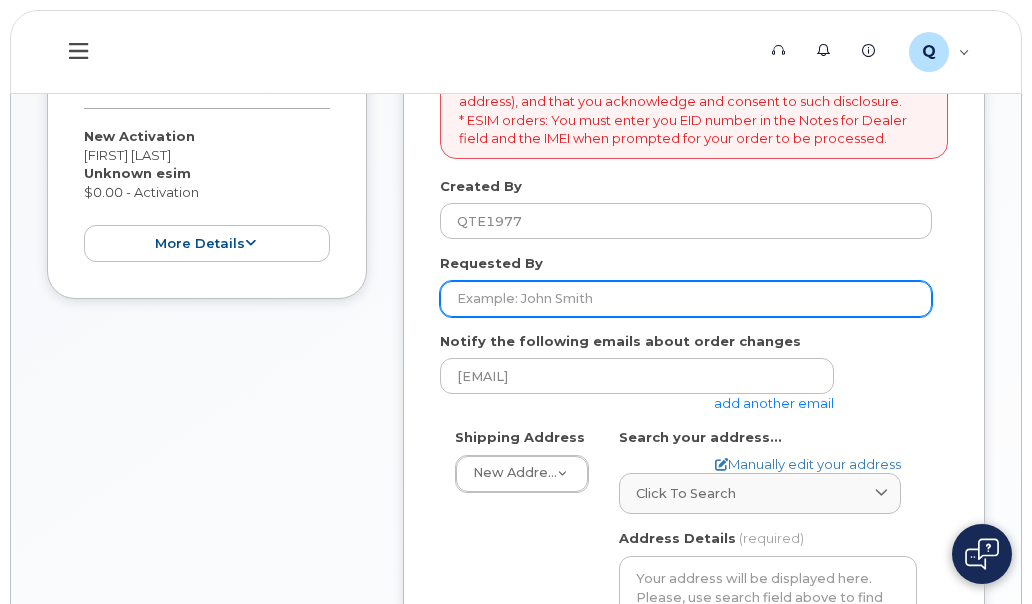 click on "Requested By" 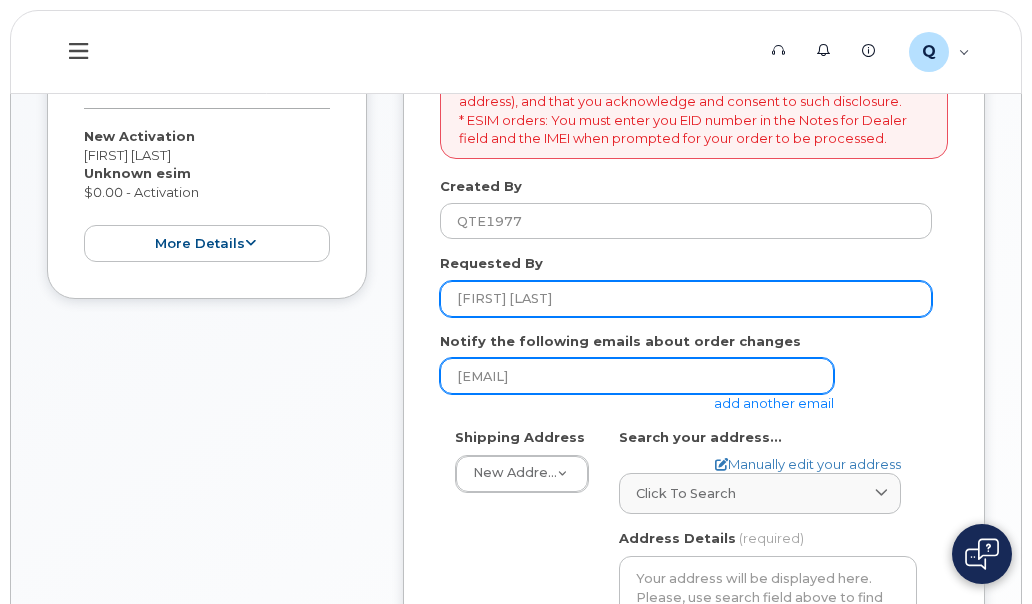 type on "Kristen Floyd" 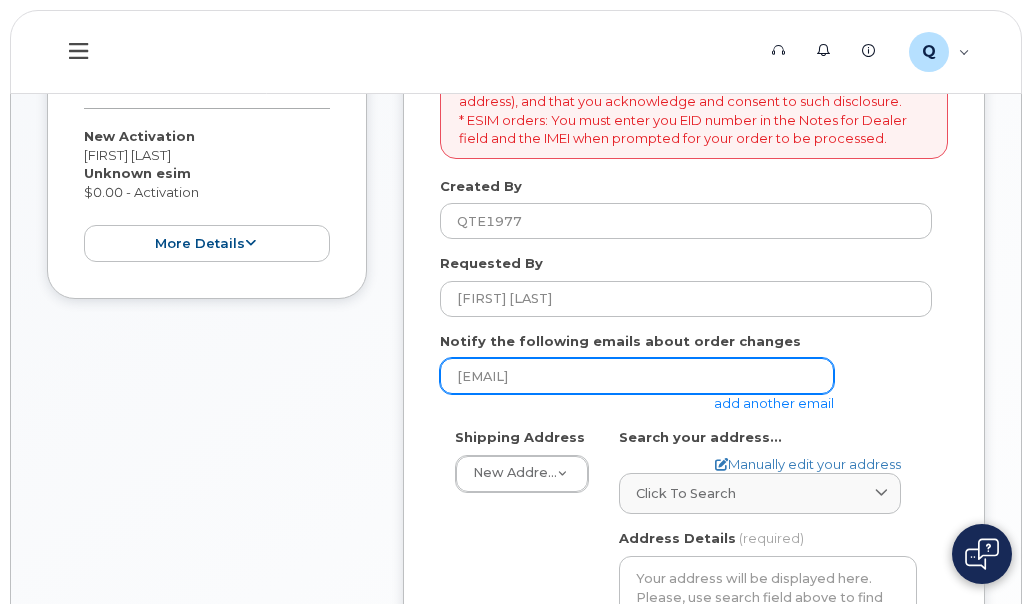 click on "brittny.bryant@bmwmc.com" 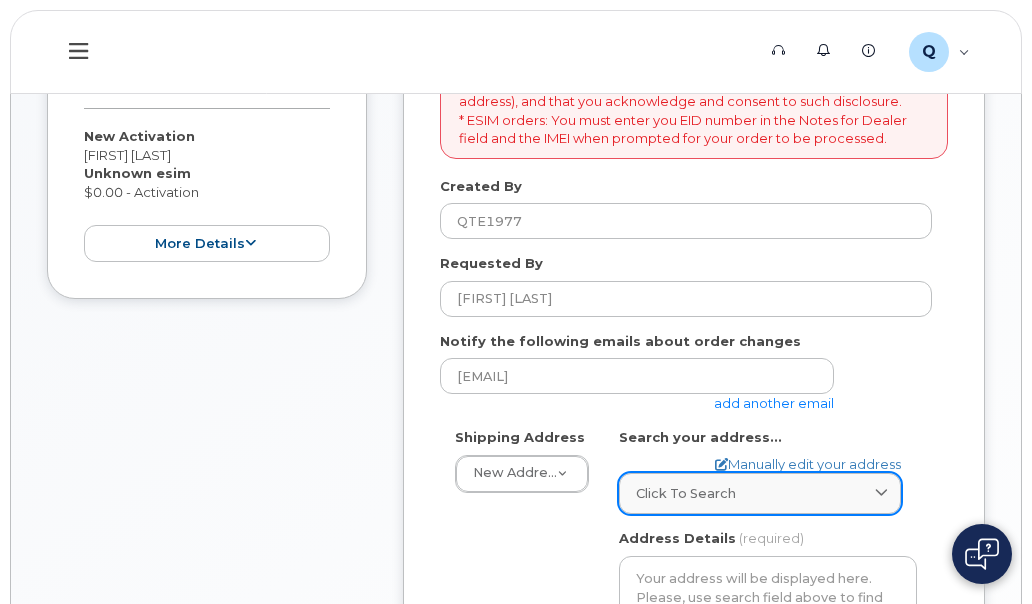 click on "Click to search" 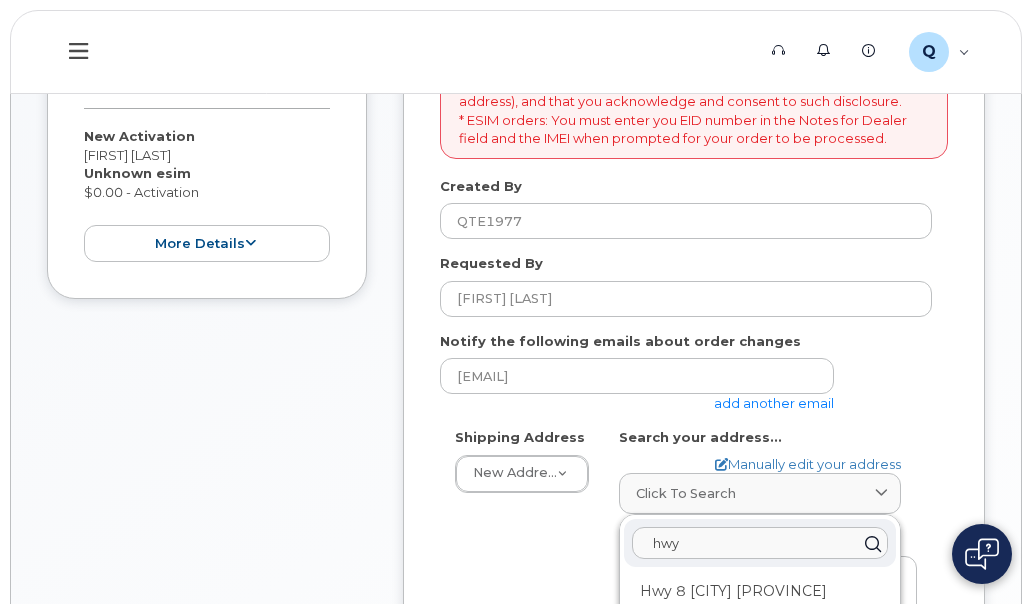 scroll, scrollTop: 926, scrollLeft: 0, axis: vertical 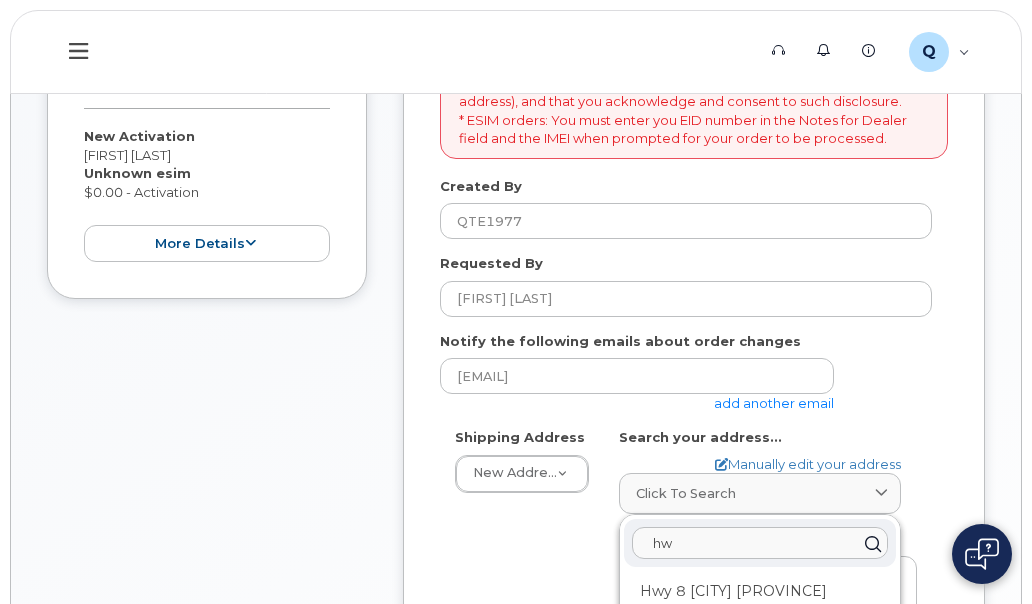 type on "h" 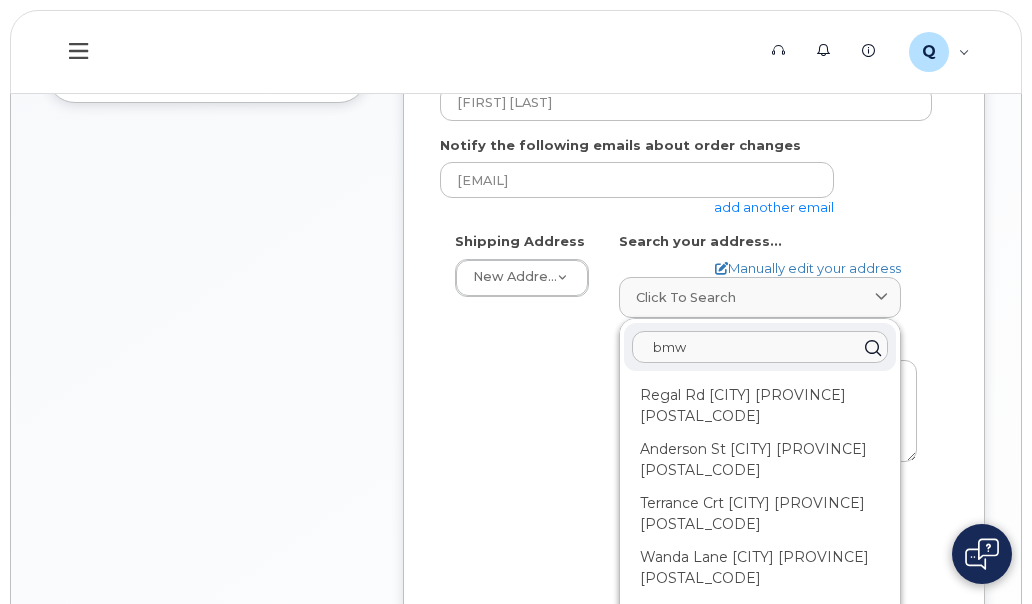 scroll, scrollTop: 590, scrollLeft: 0, axis: vertical 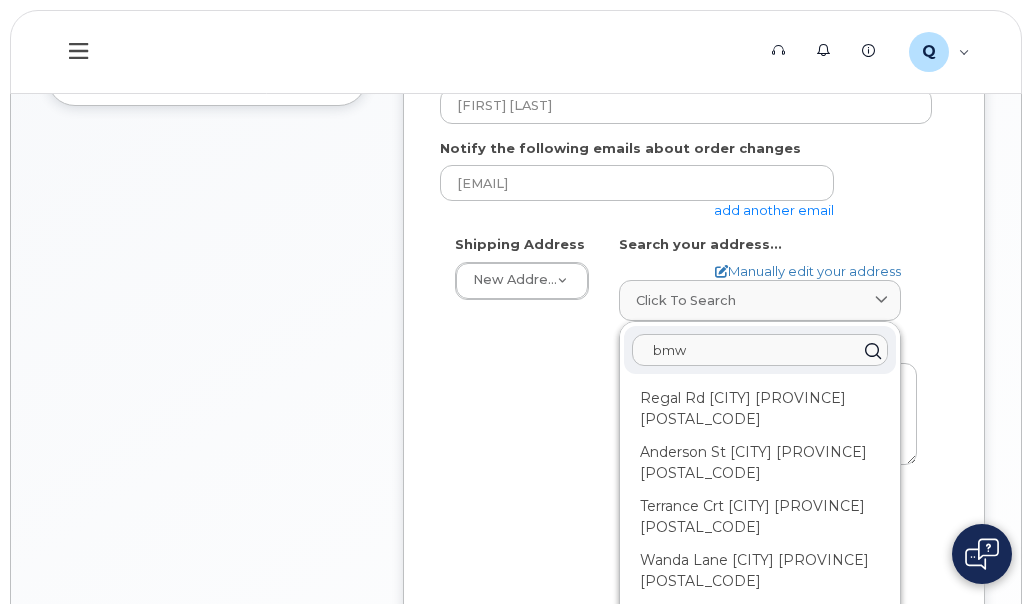 click on "bmw" 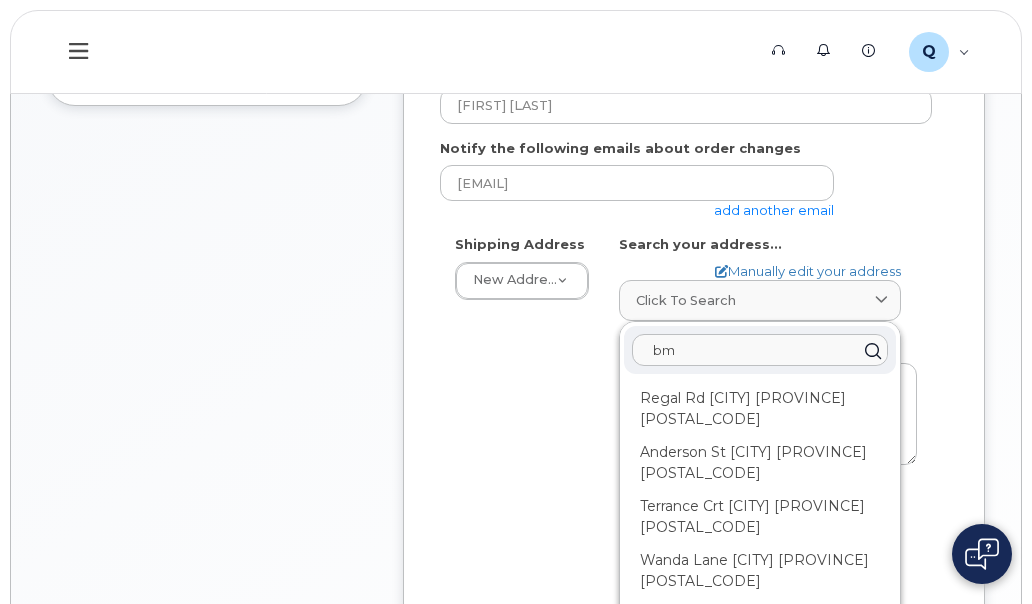type on "b" 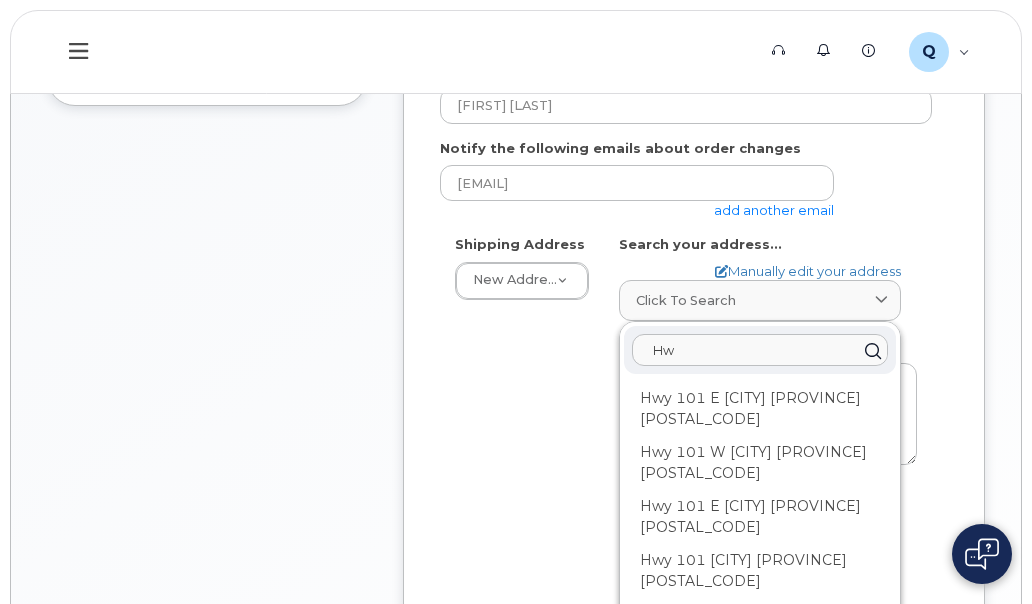 type on "H" 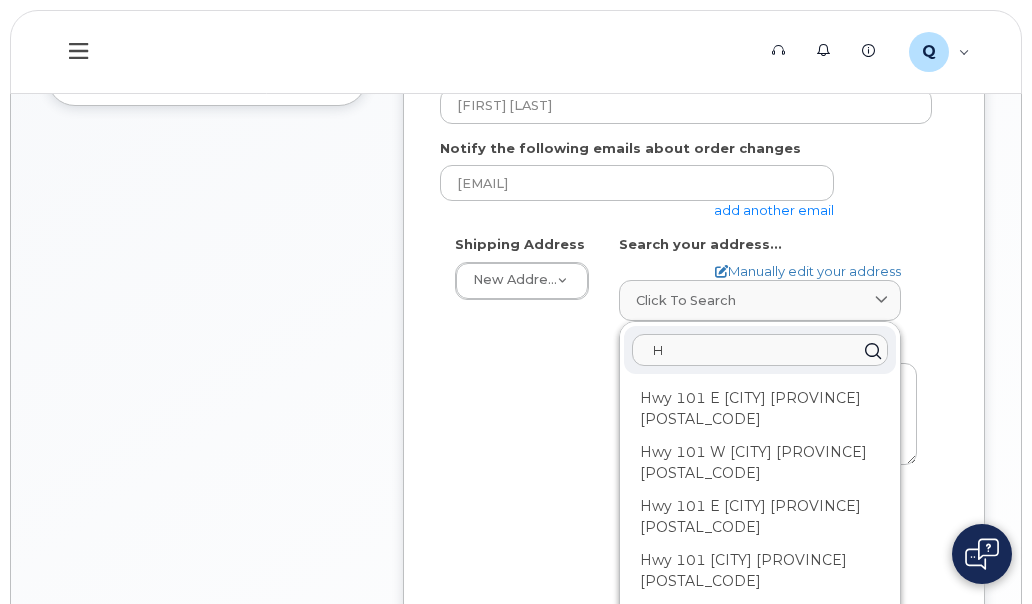 type 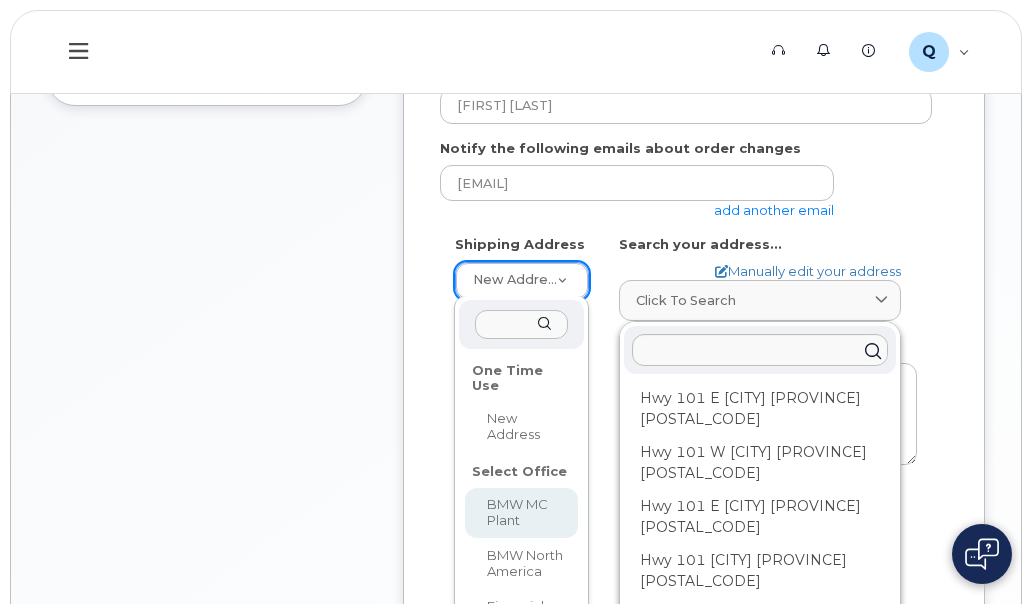 select 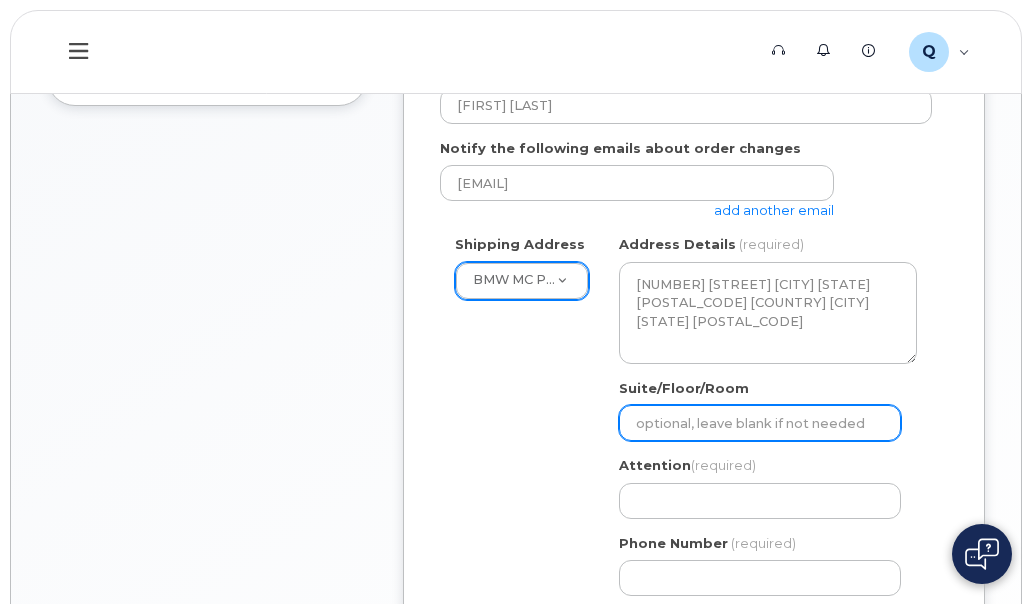 click on "Suite/Floor/Room" 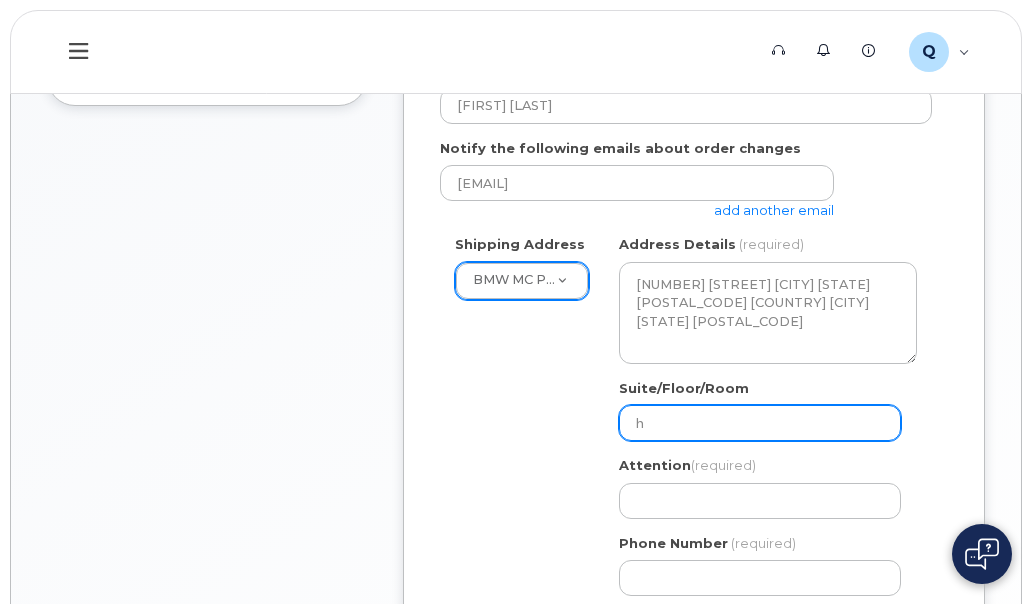 select 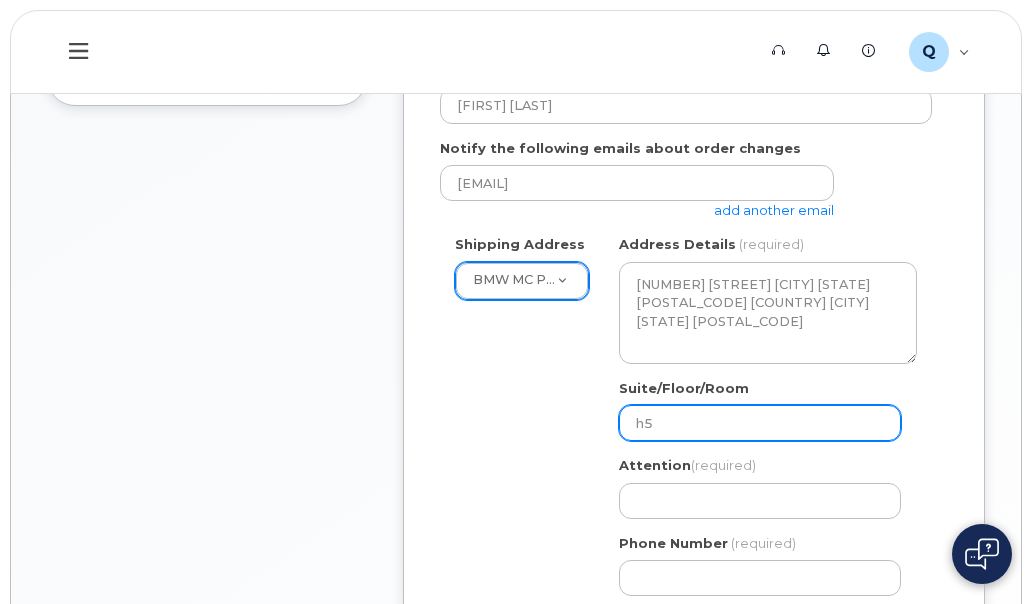 select 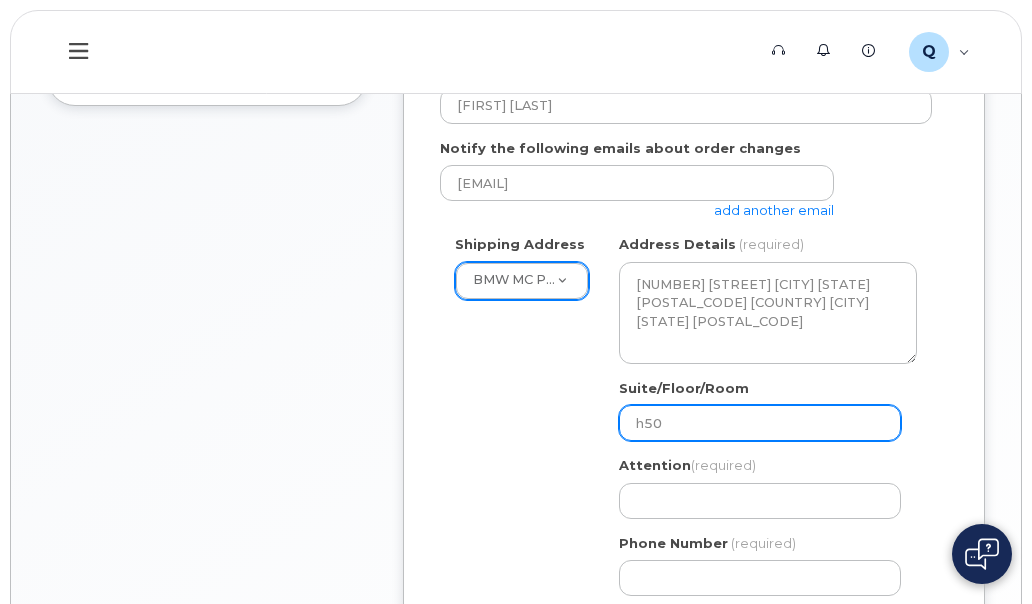 type on "h50" 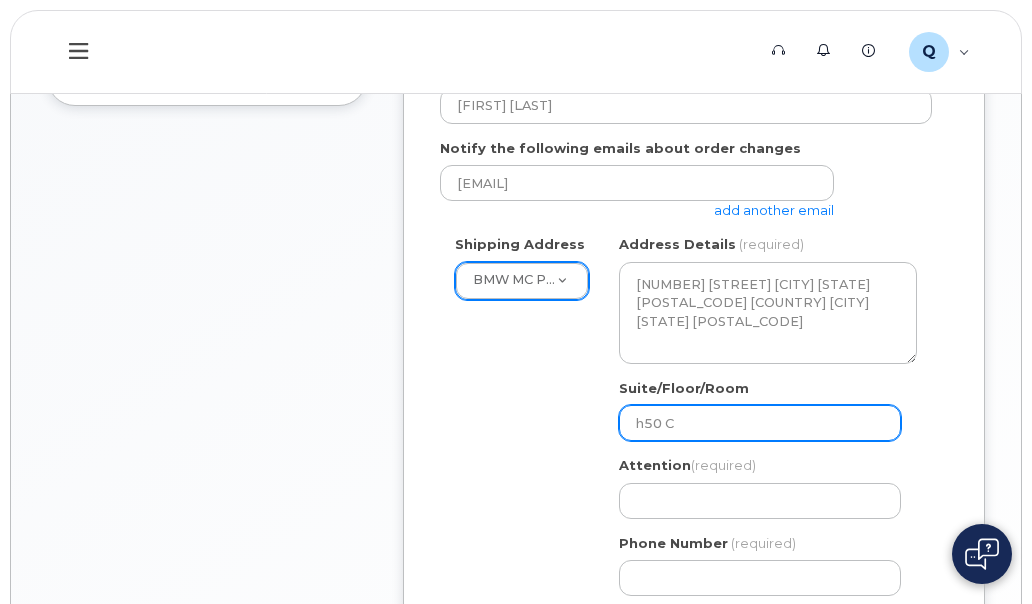 select 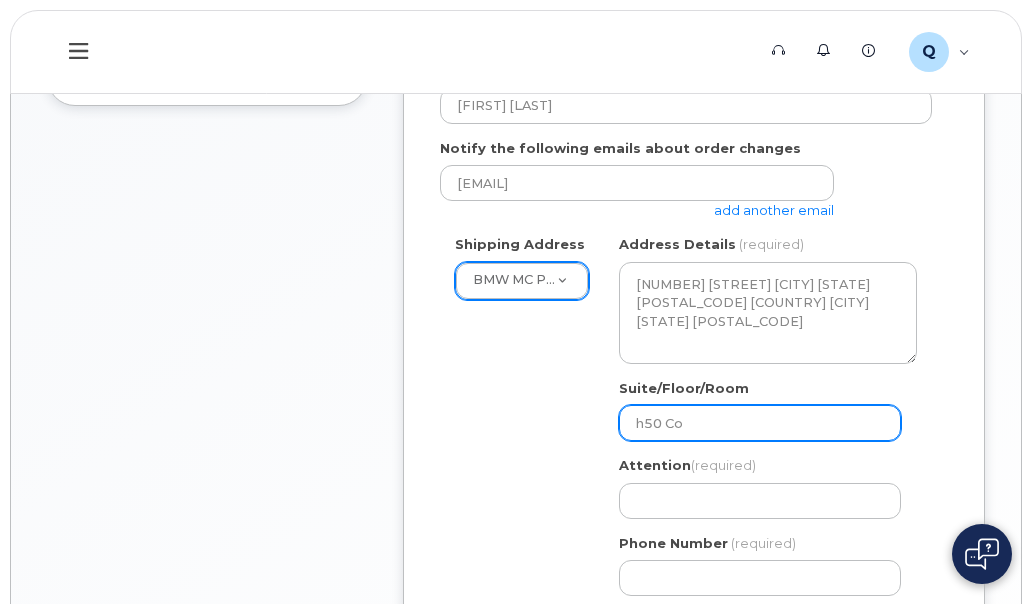 select 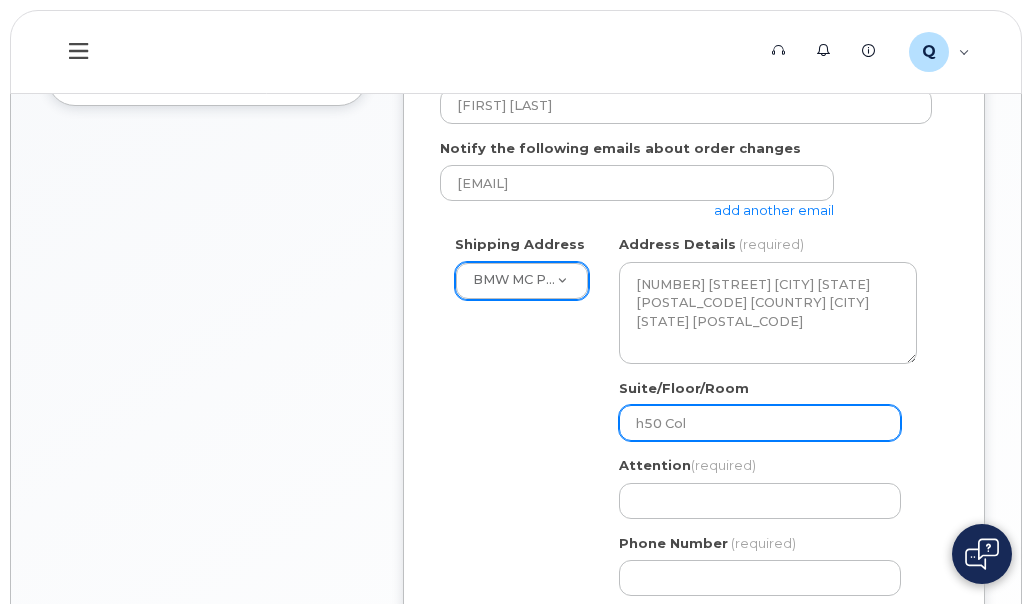 select 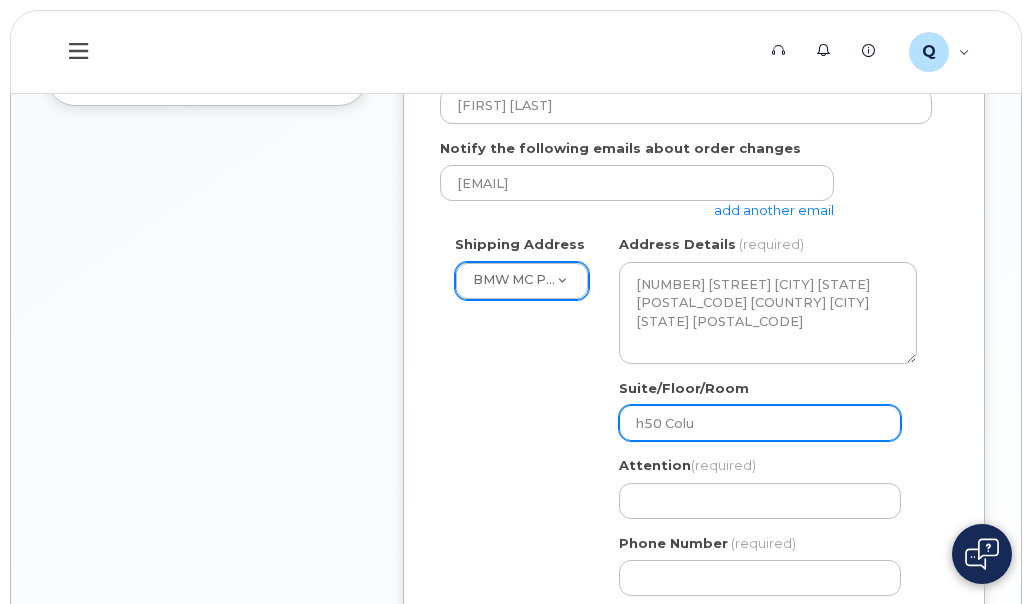 select 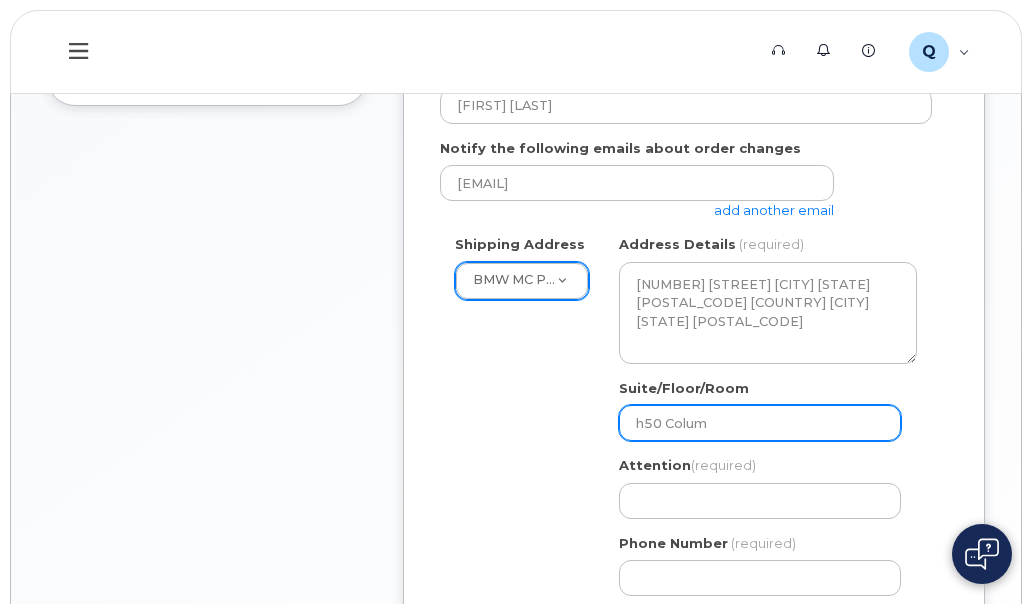 select 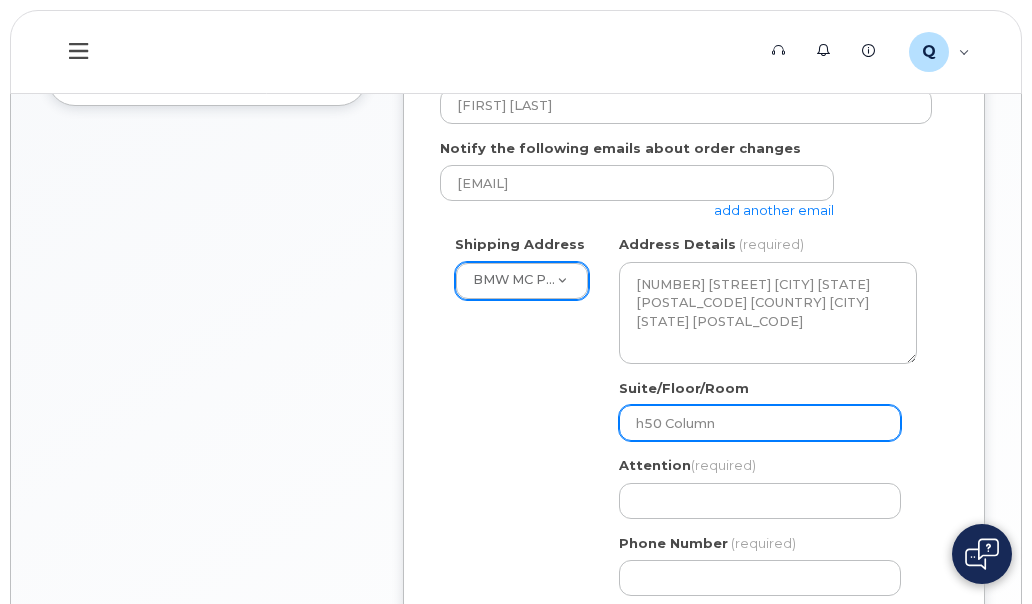 type on "h50 Column" 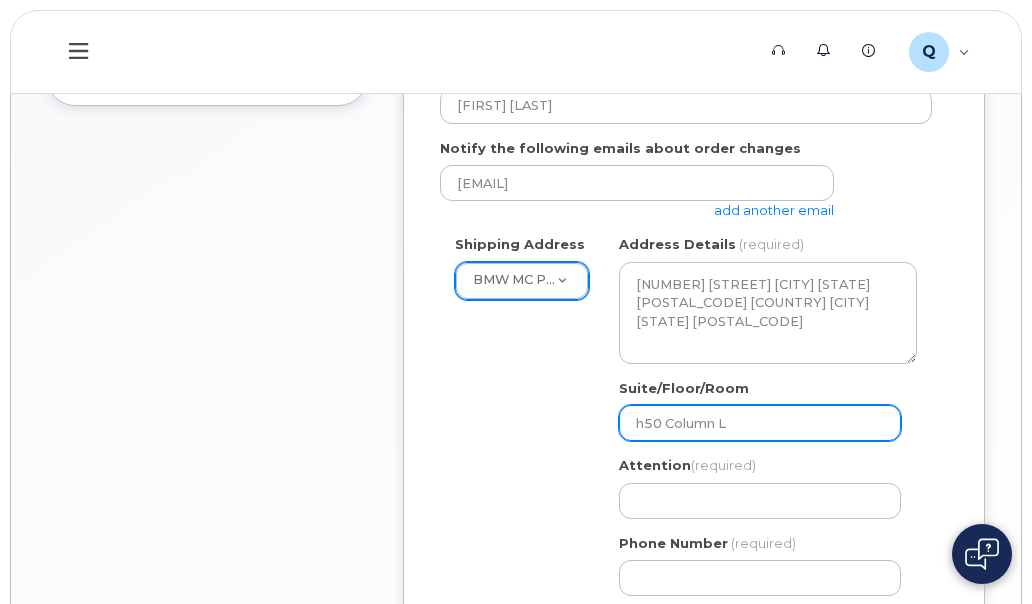 select 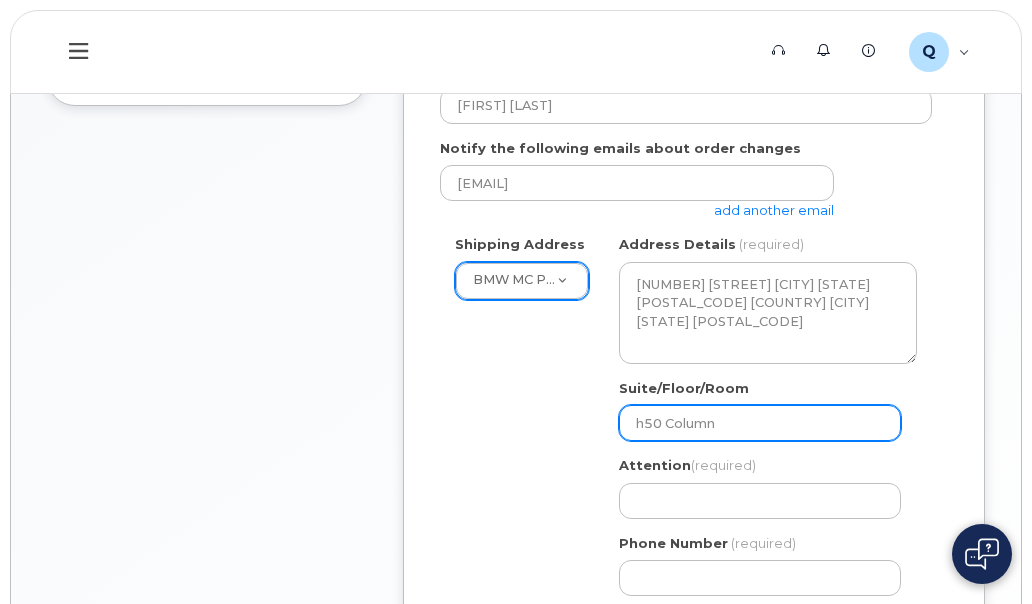 type on "h50 Column" 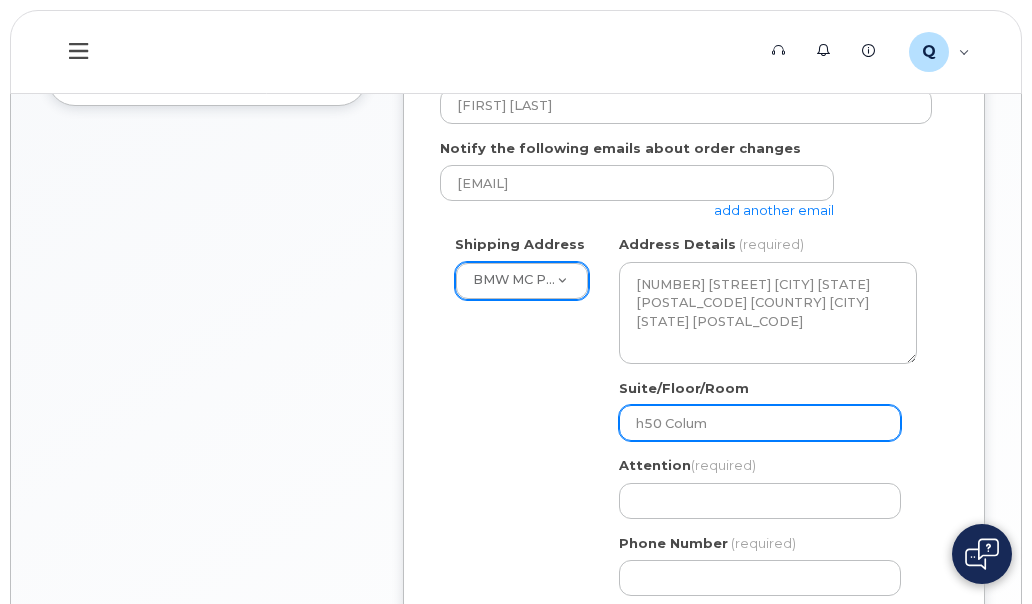select 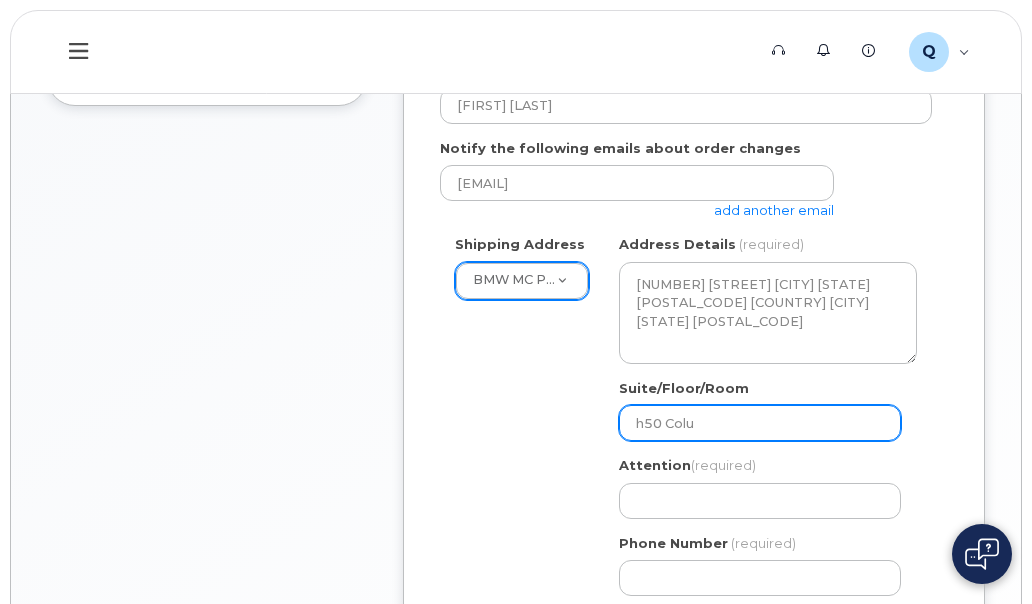 select 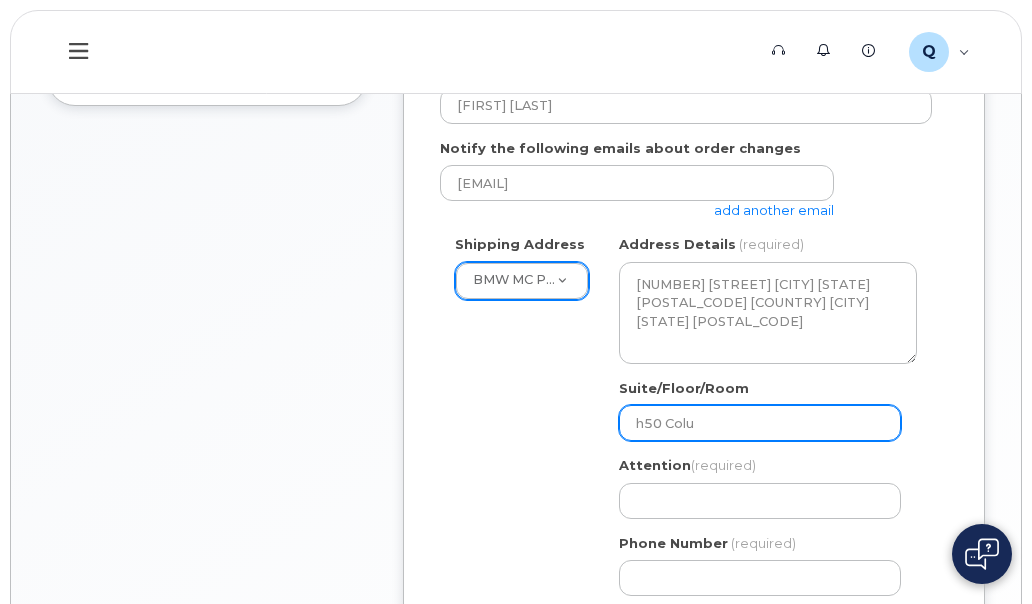 type on "h50 Col" 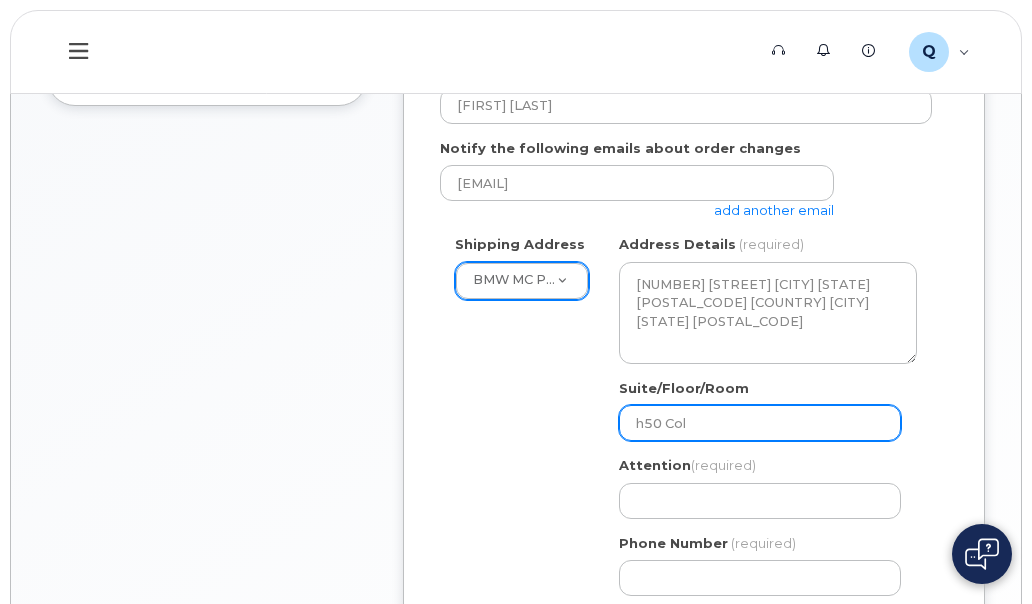 select 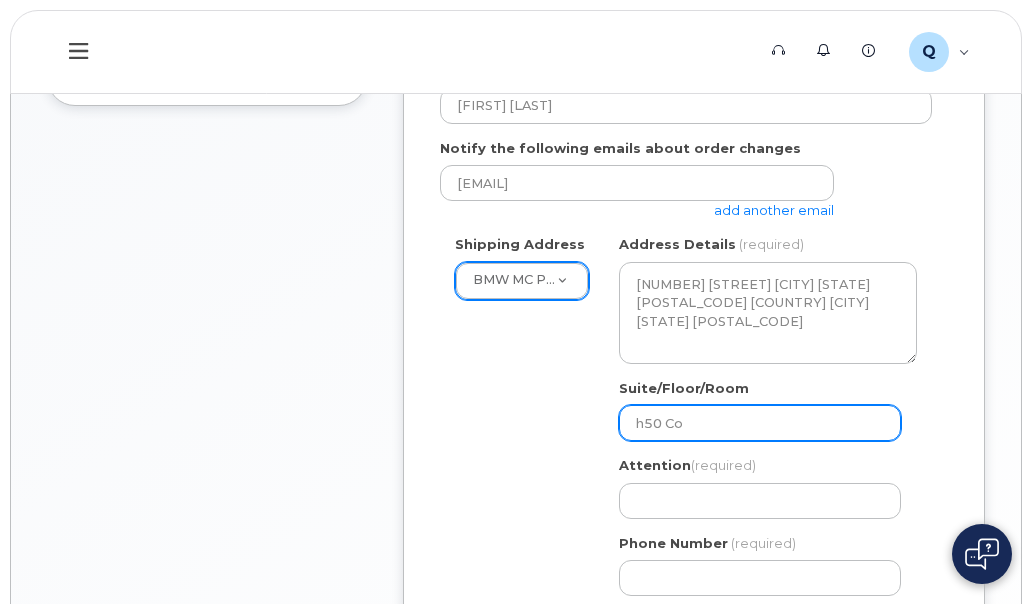 select 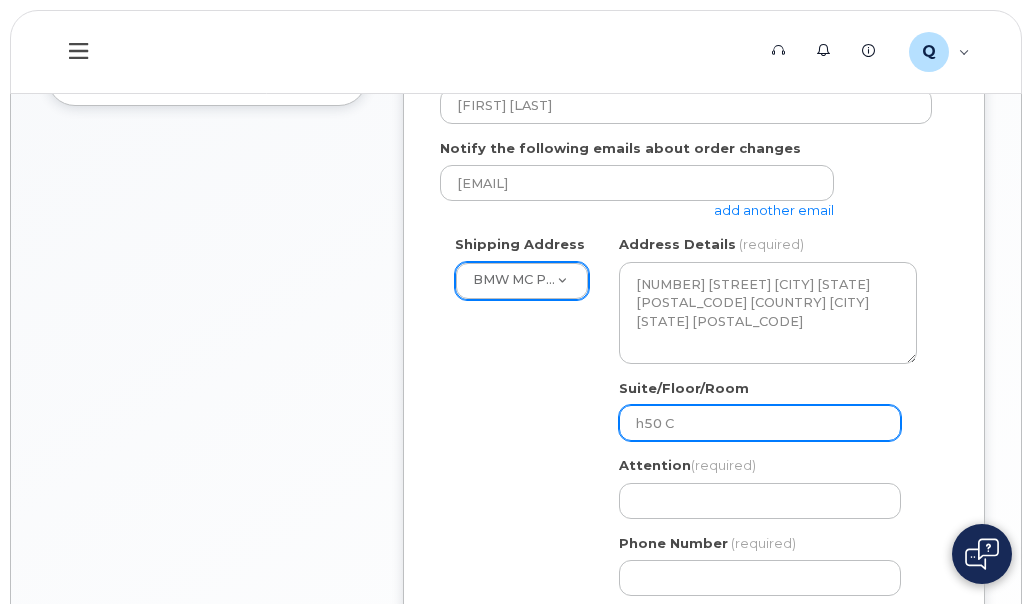 select 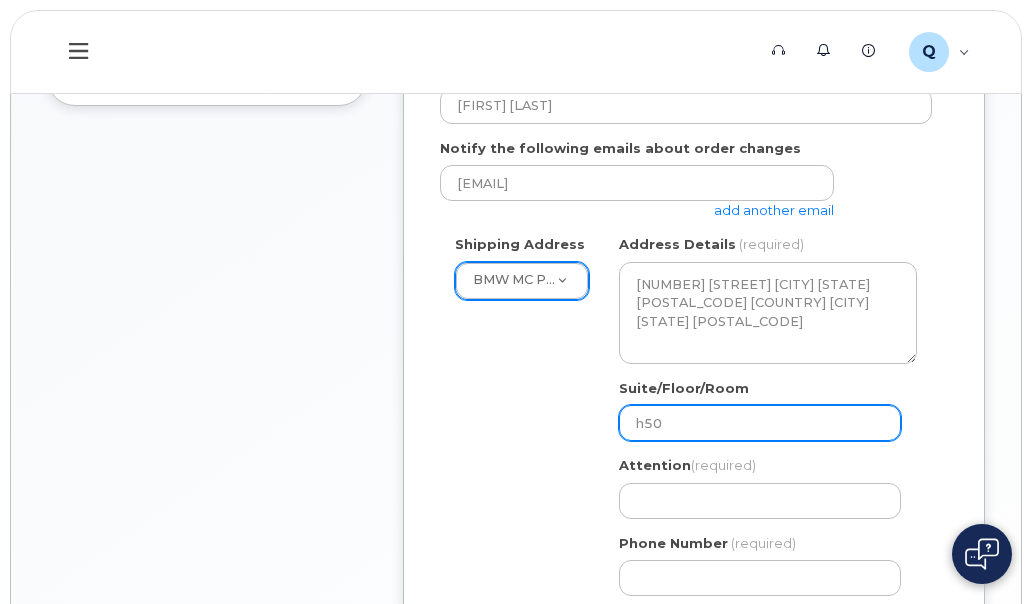 type on "h50" 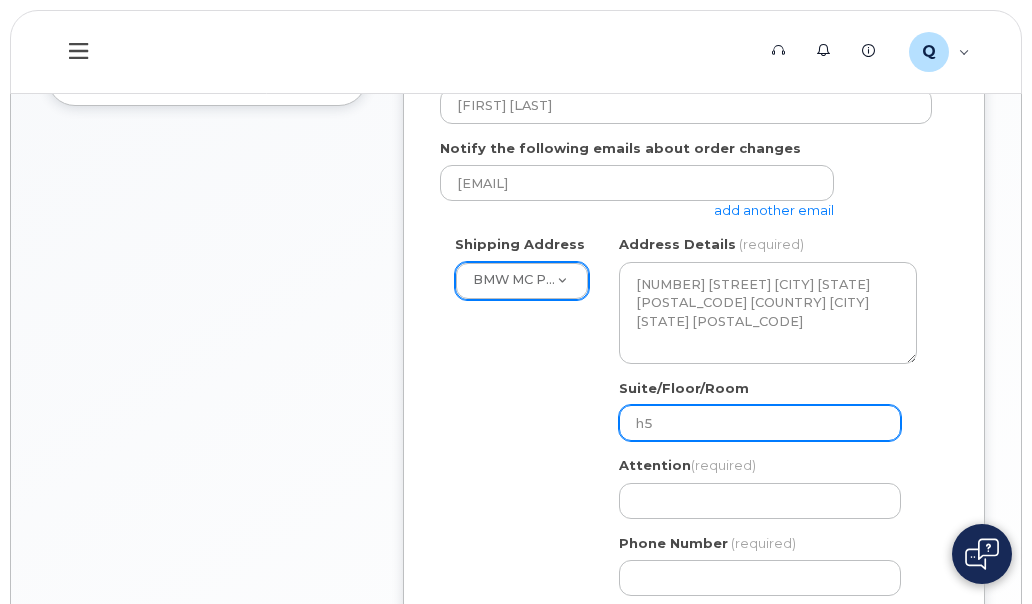select 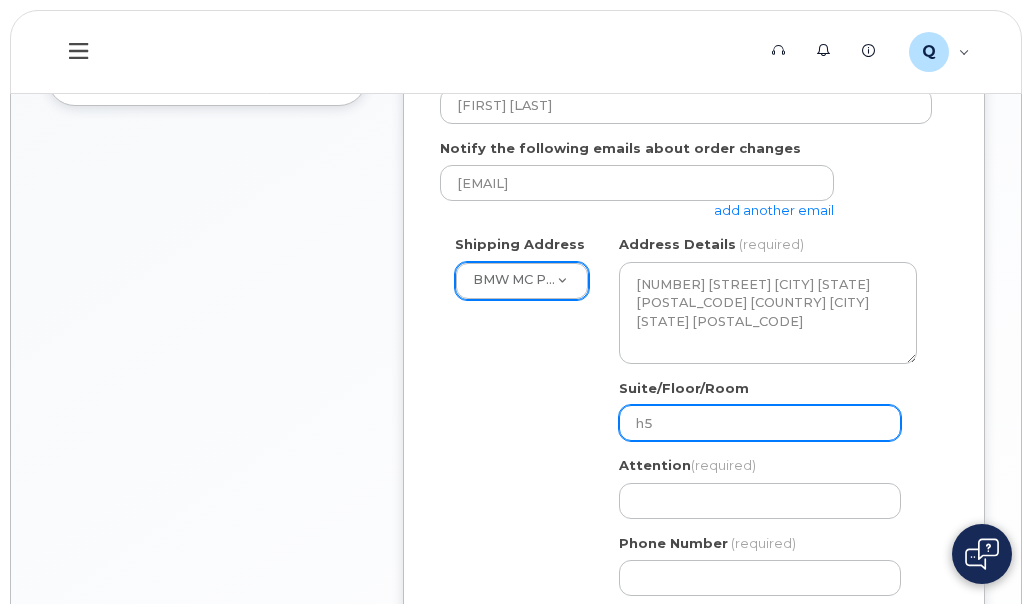 type on "h" 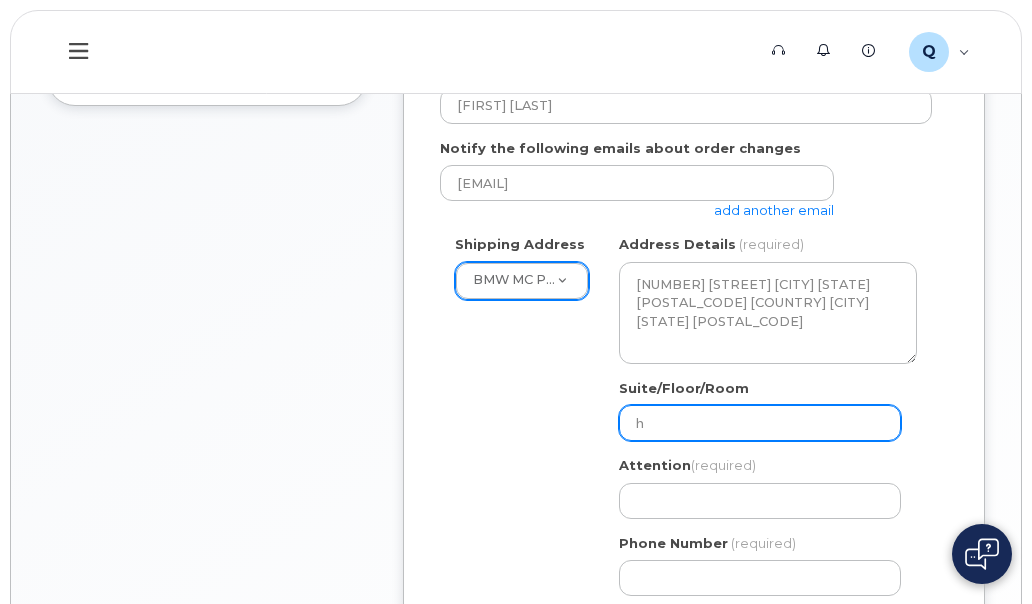 select 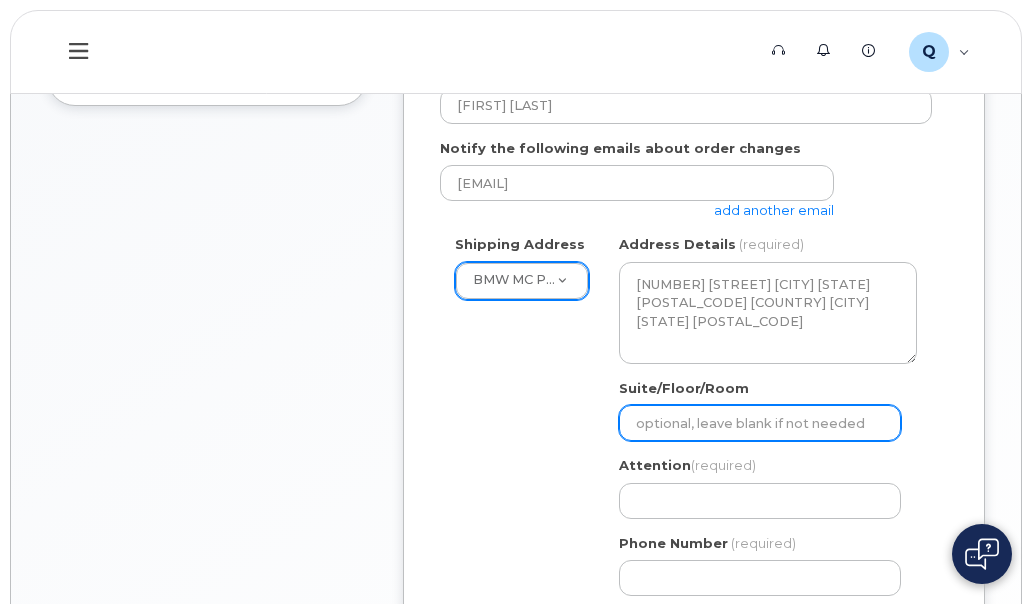 select 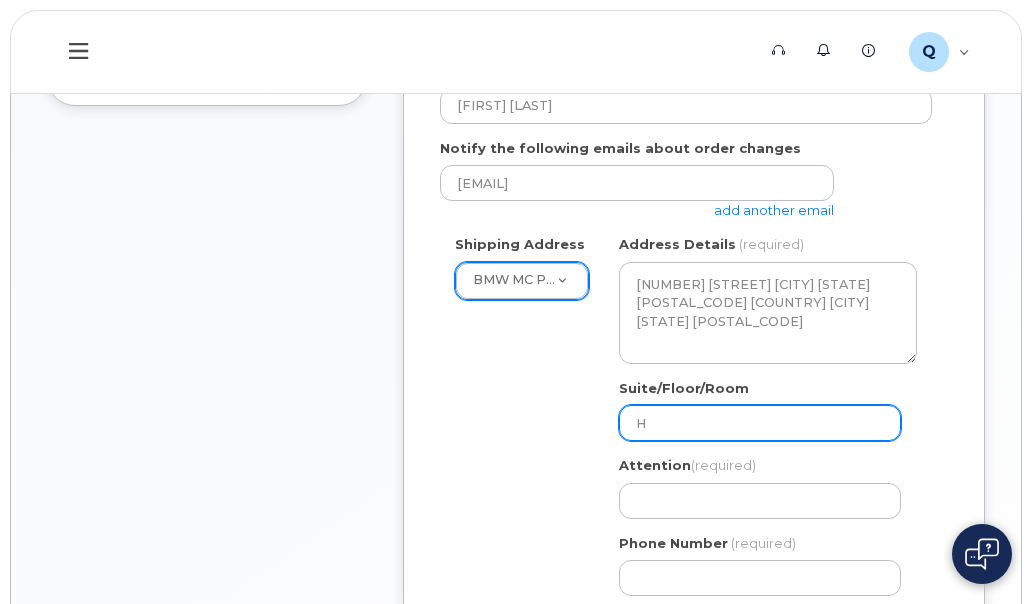 select 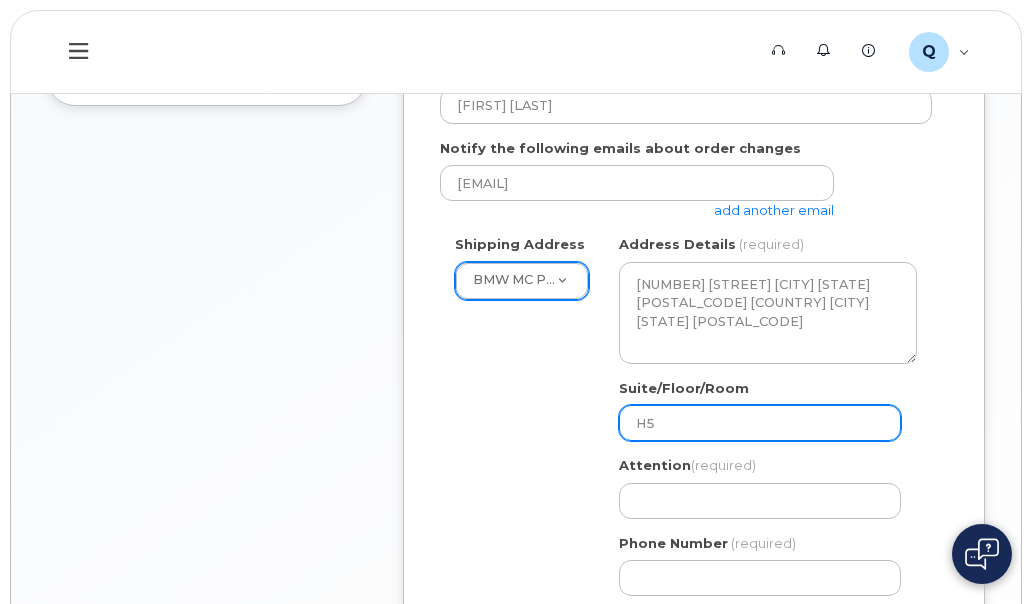 select 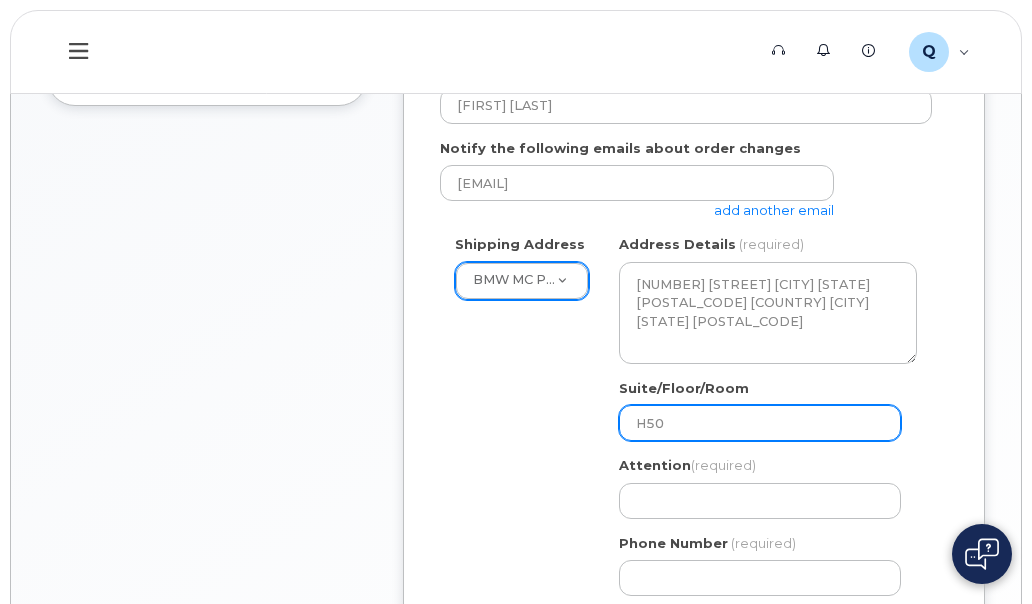 type on "H50" 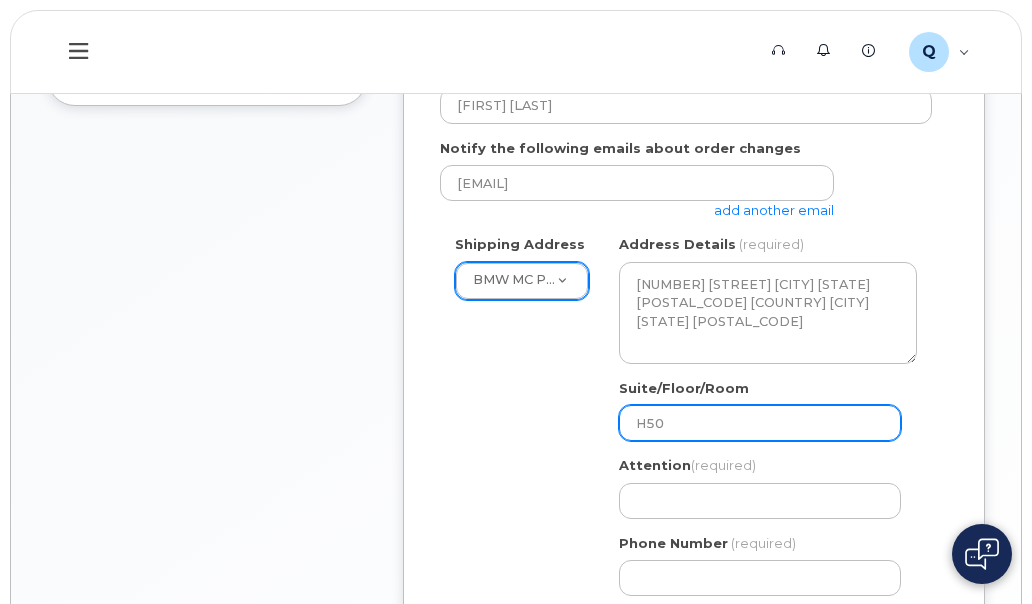 select 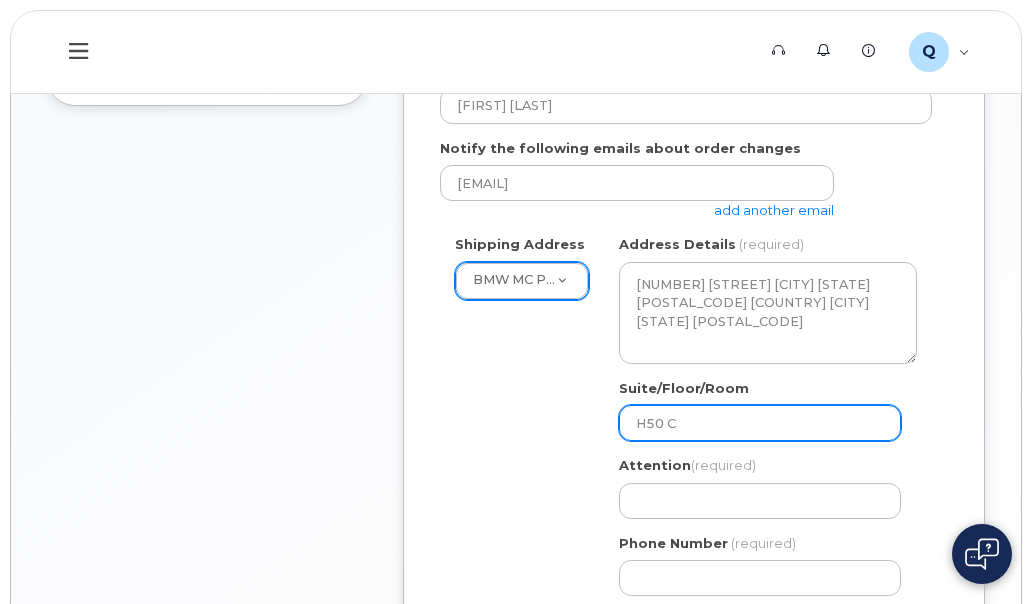 select 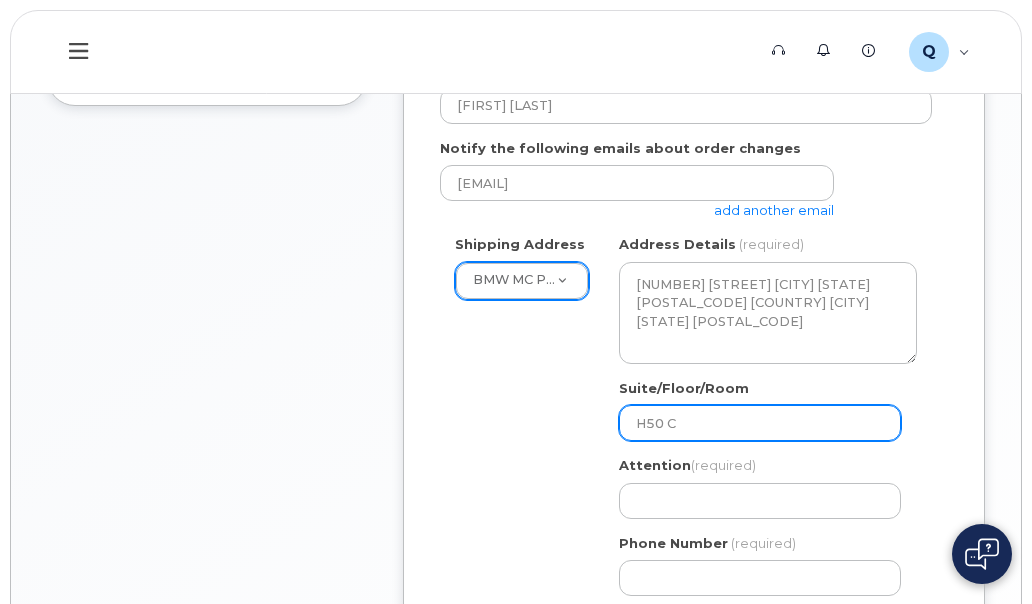 type on "H50 Co" 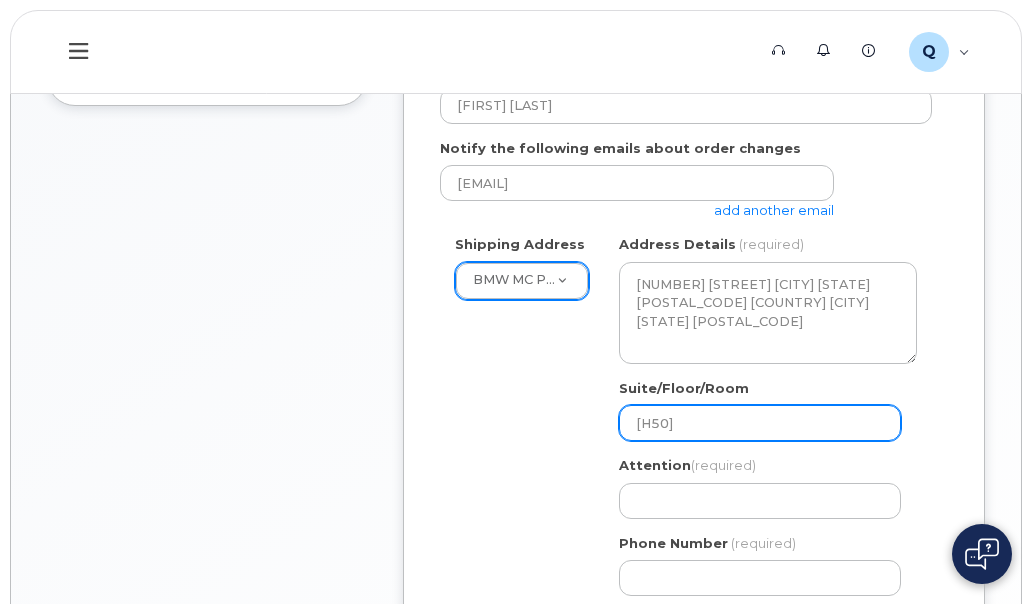 select 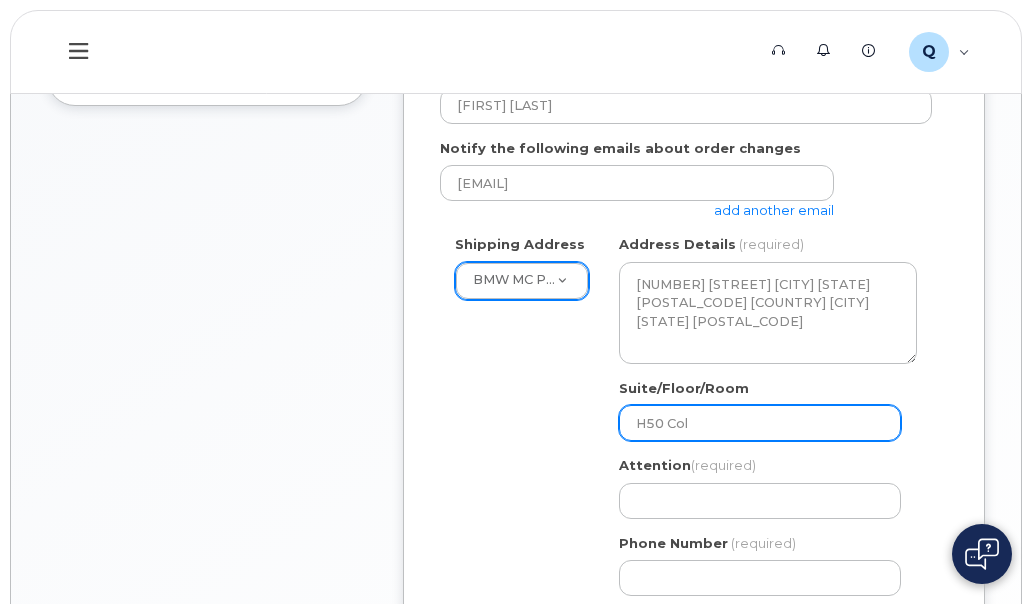 select 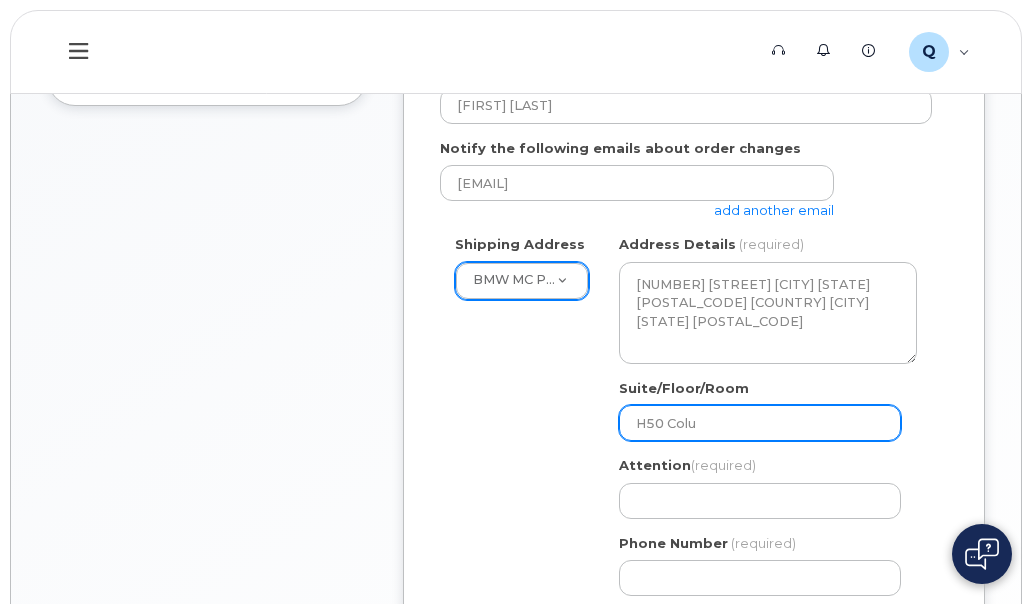 select 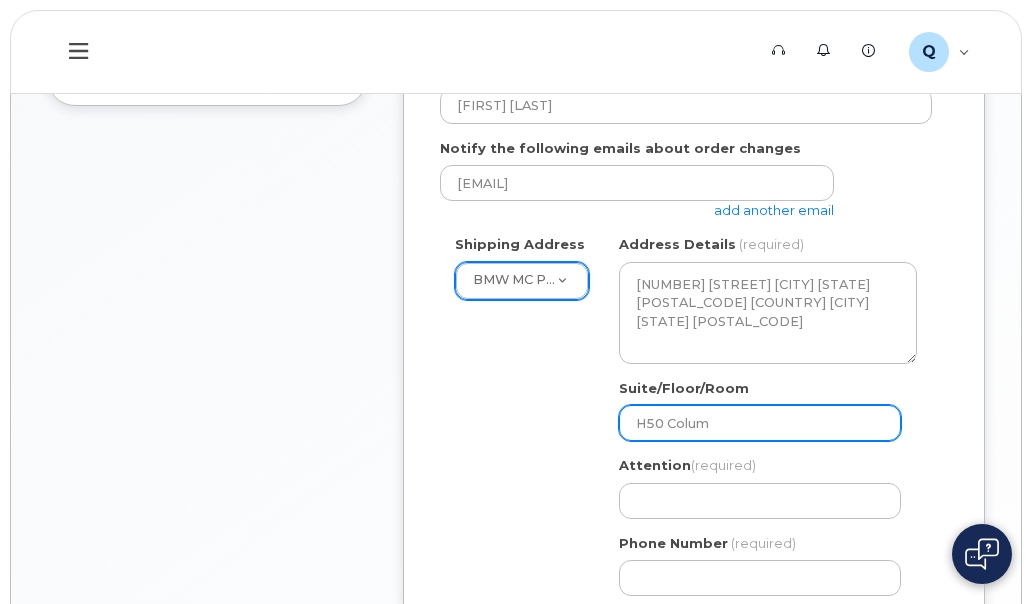 select 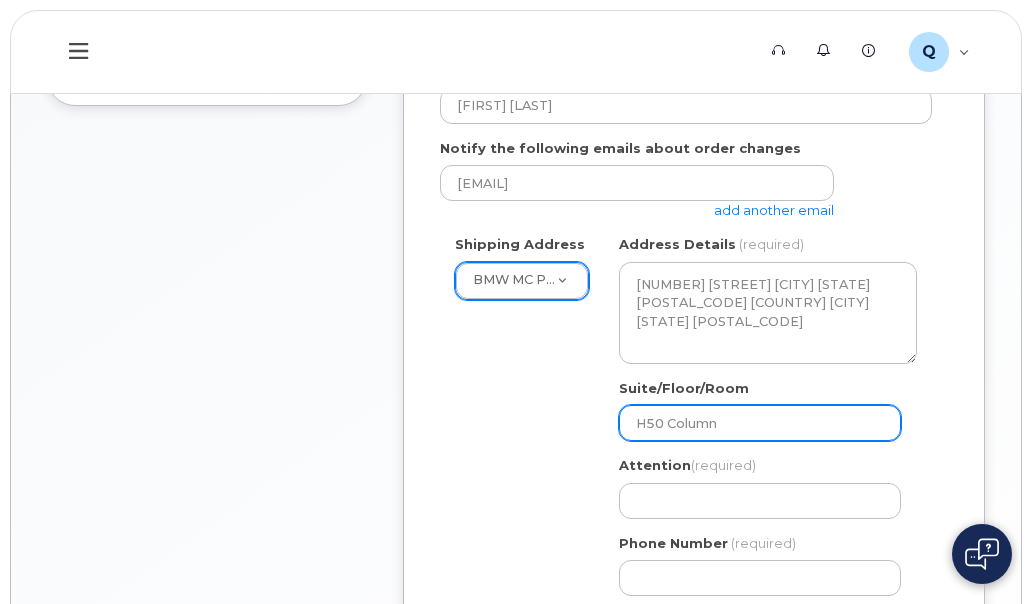 type on "H50 Column L" 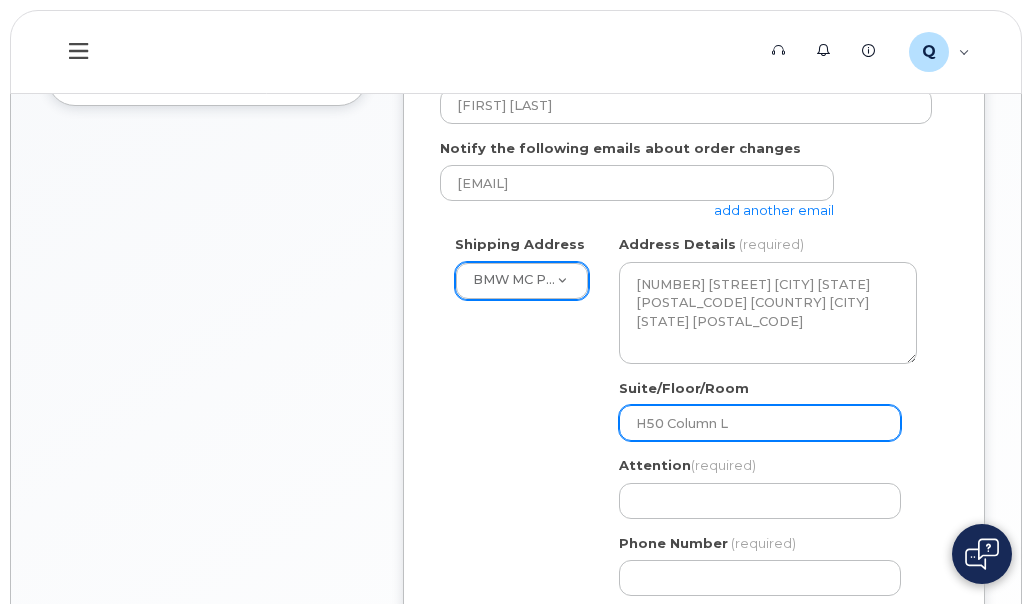 select 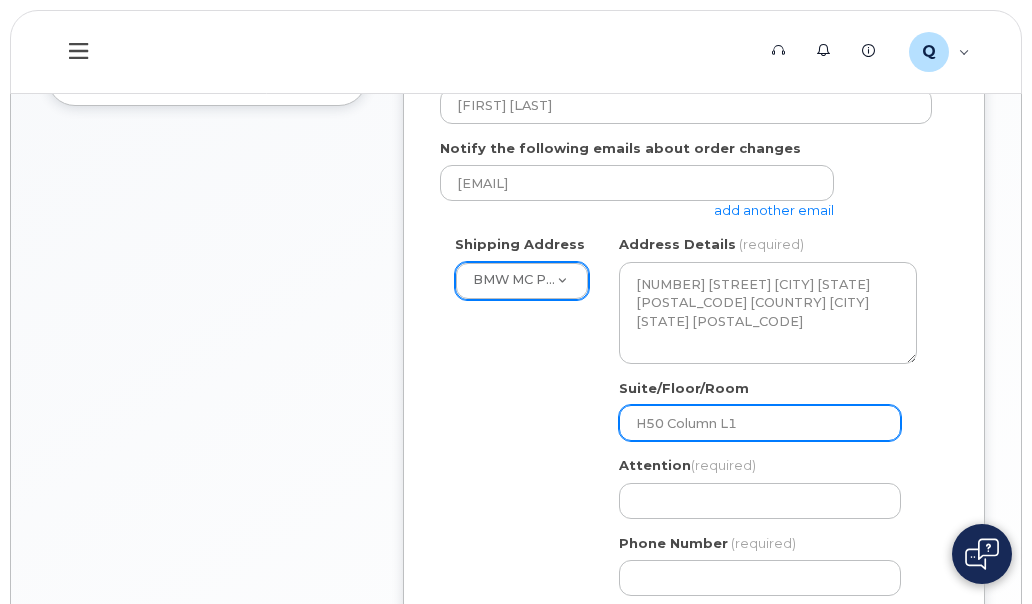 select 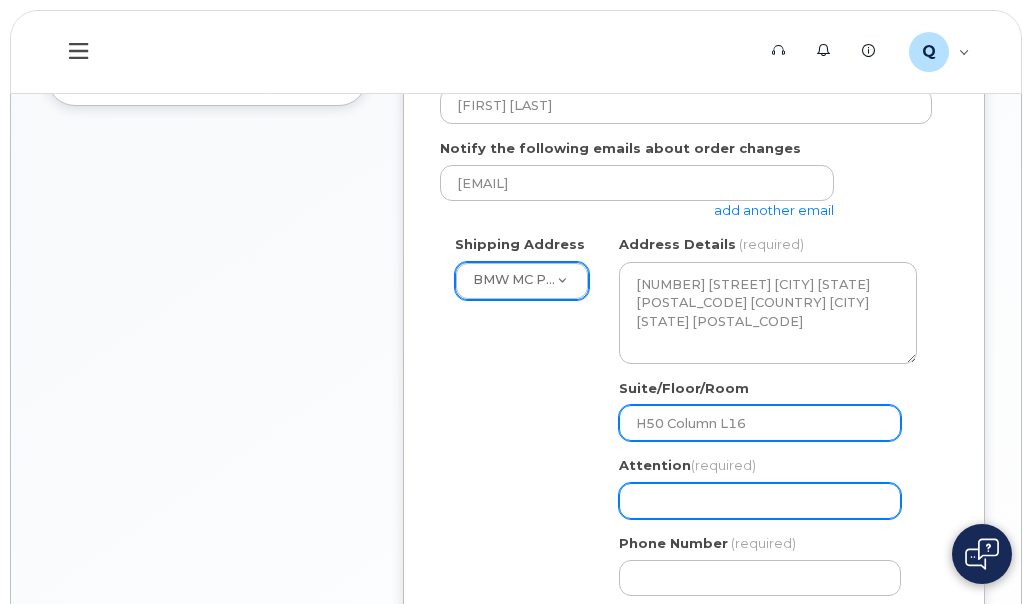 type on "H50 Column L16" 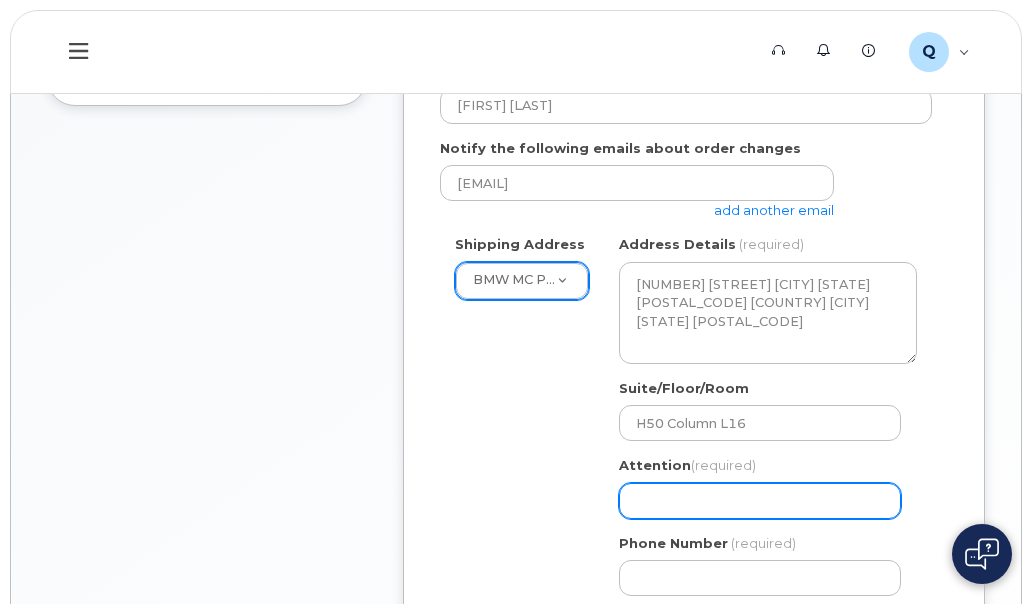 click on "Attention
(required)" 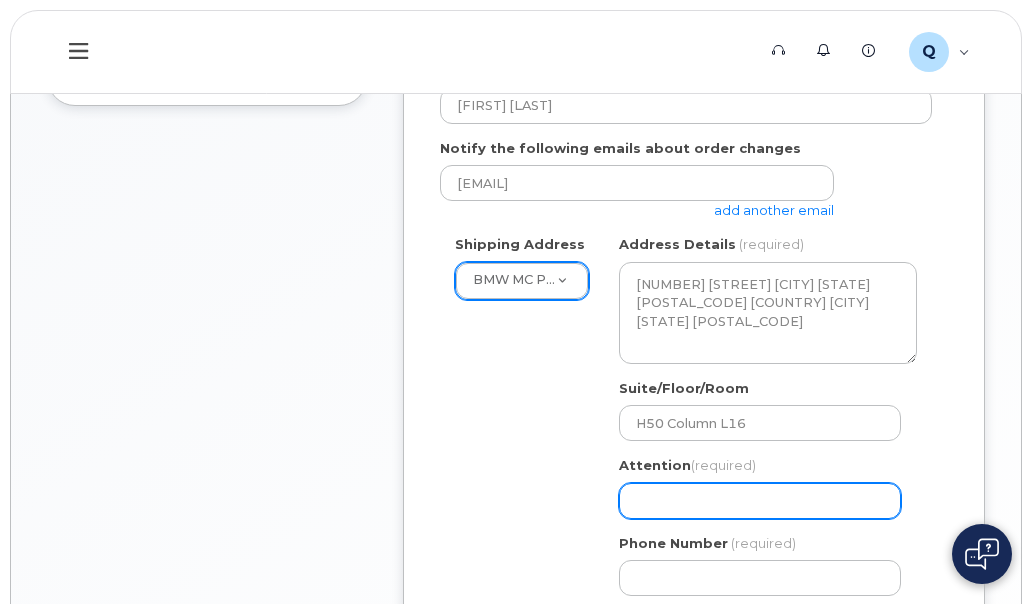 select 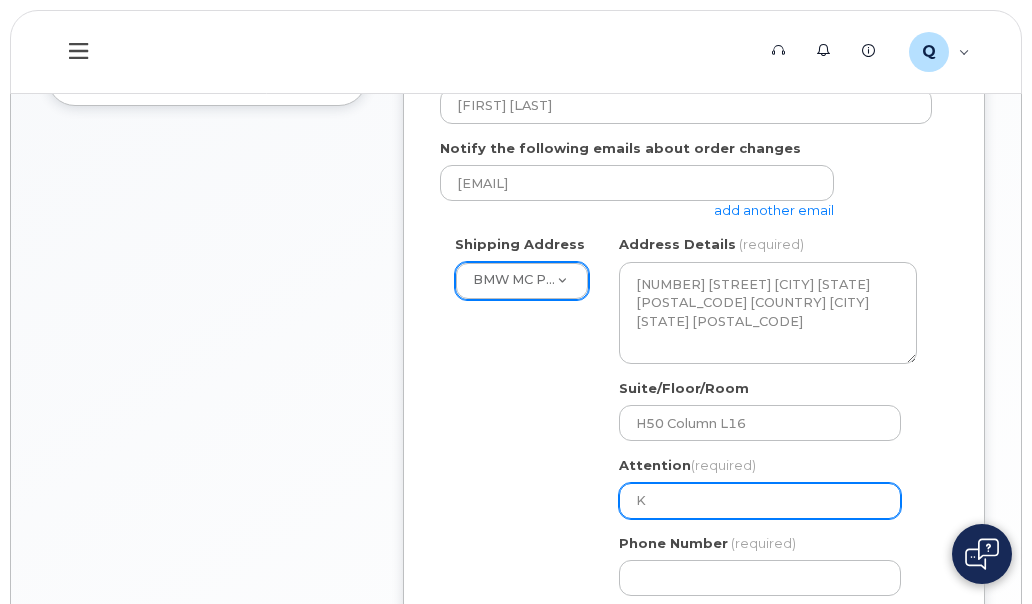 select 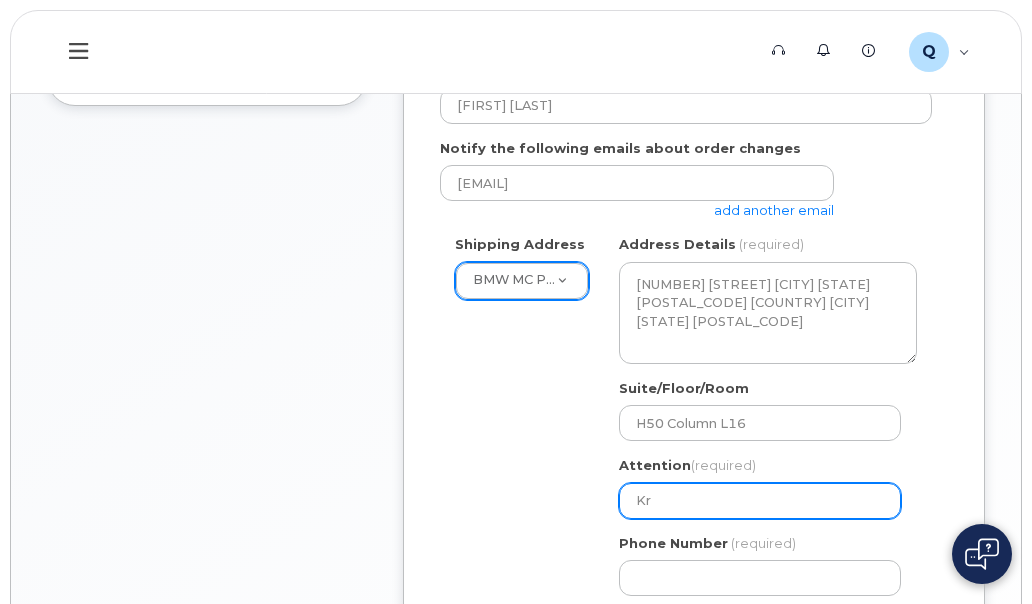 select 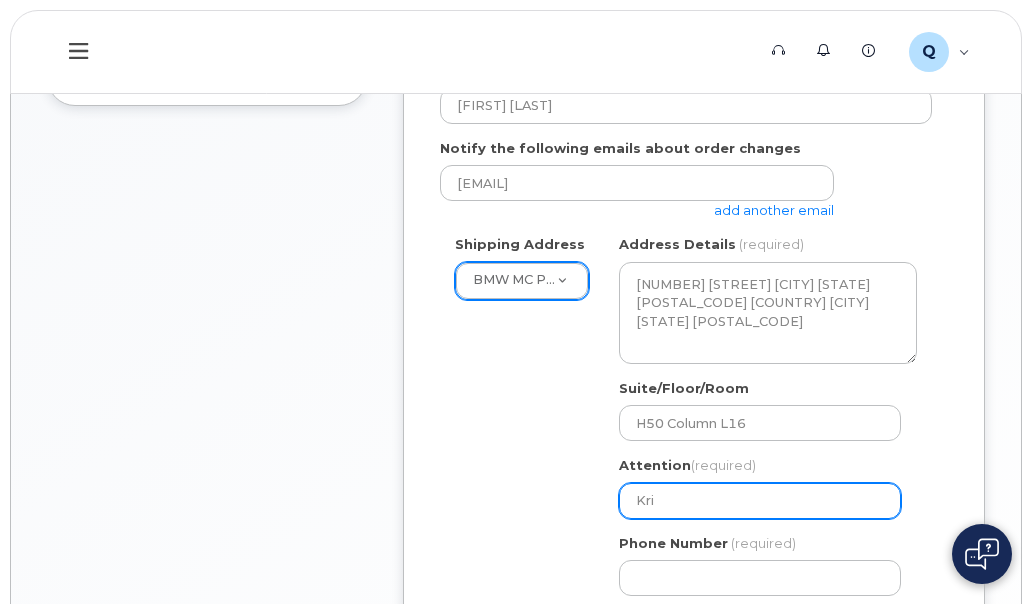 select 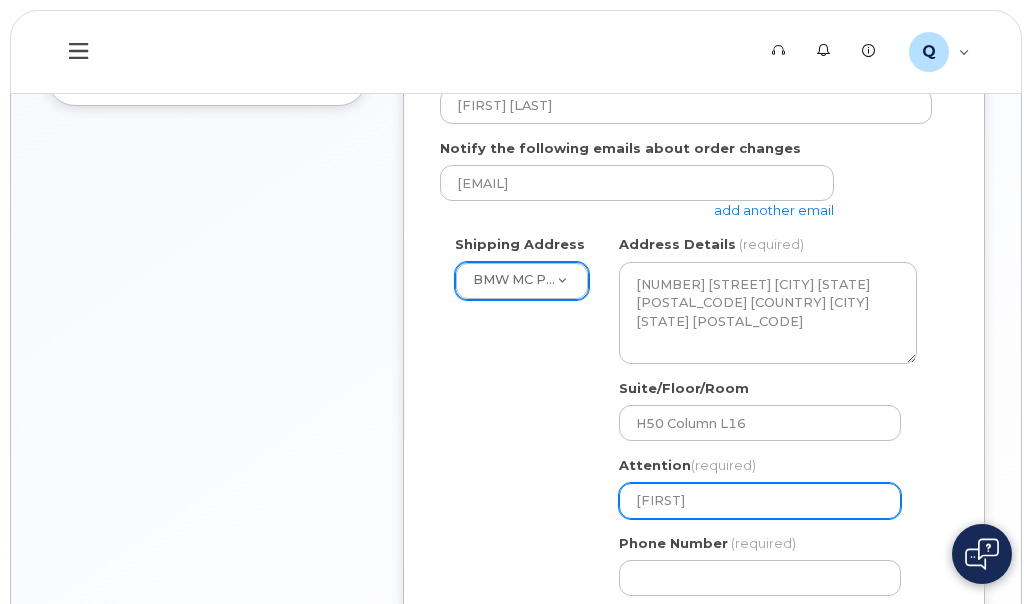 select 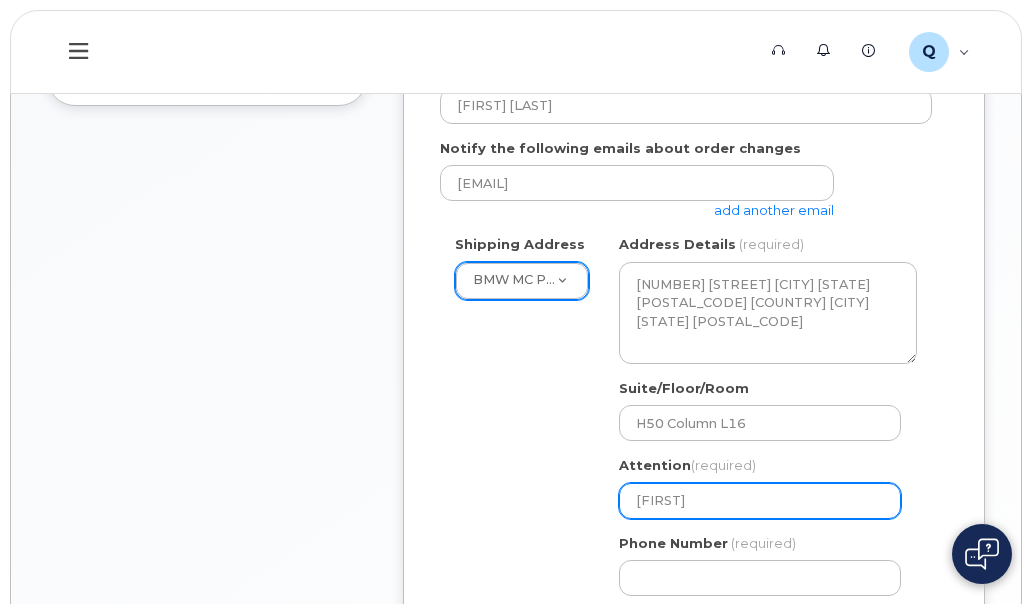select 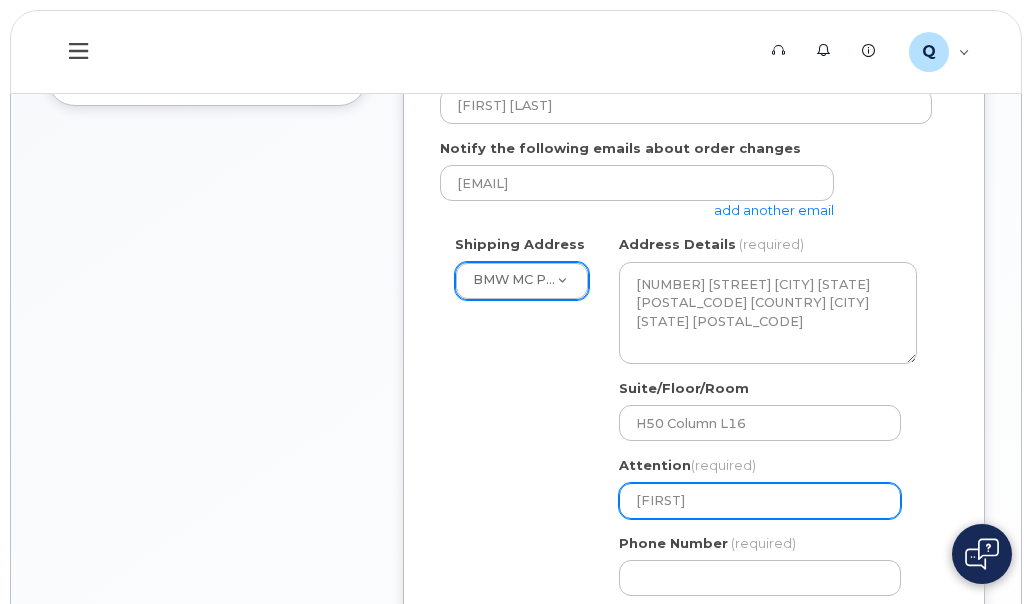 select 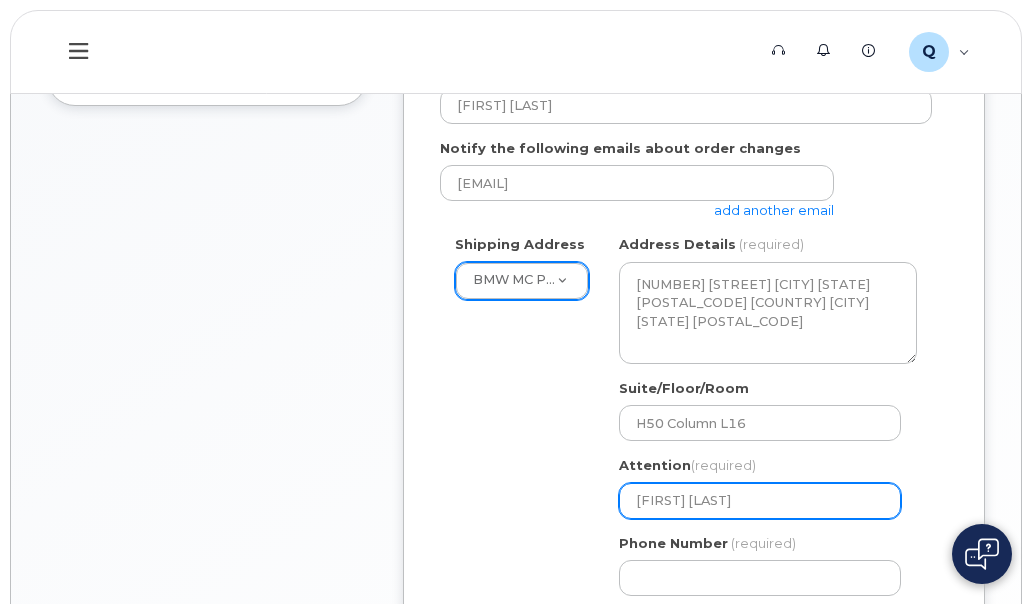 select 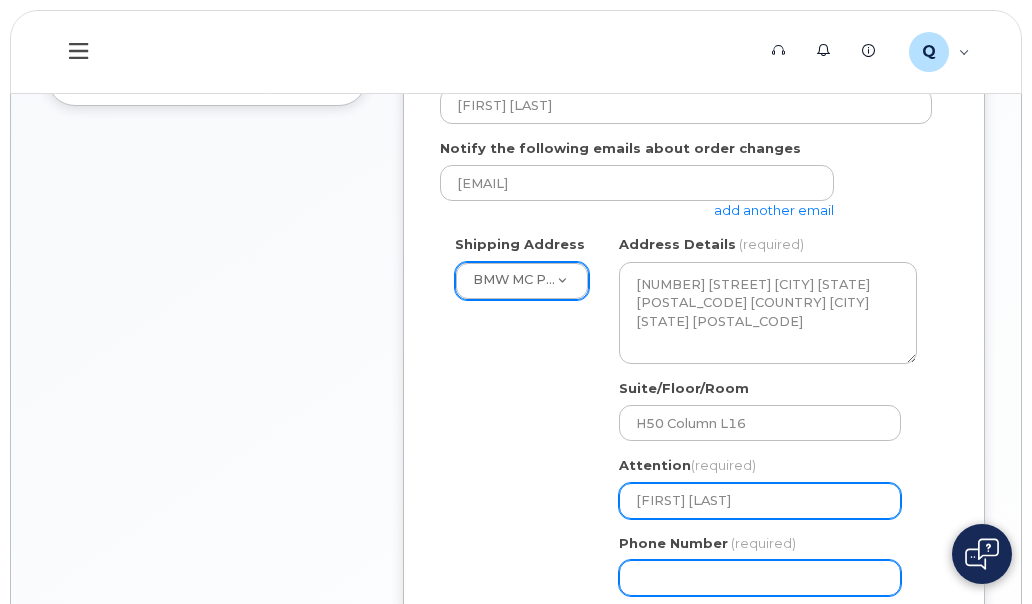 type on "Kristen Floyd" 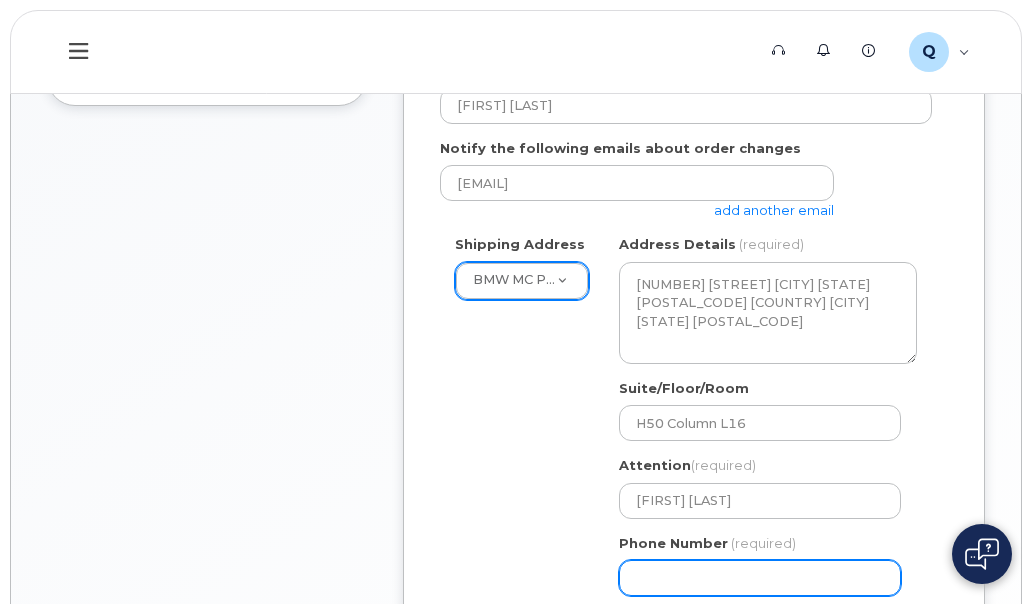 click on "Phone Number" 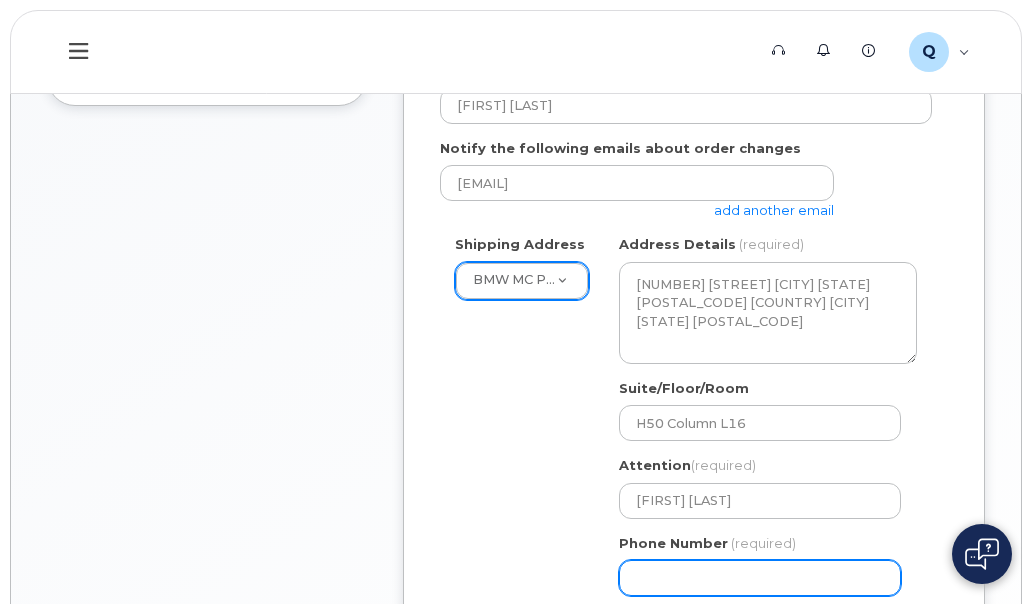select 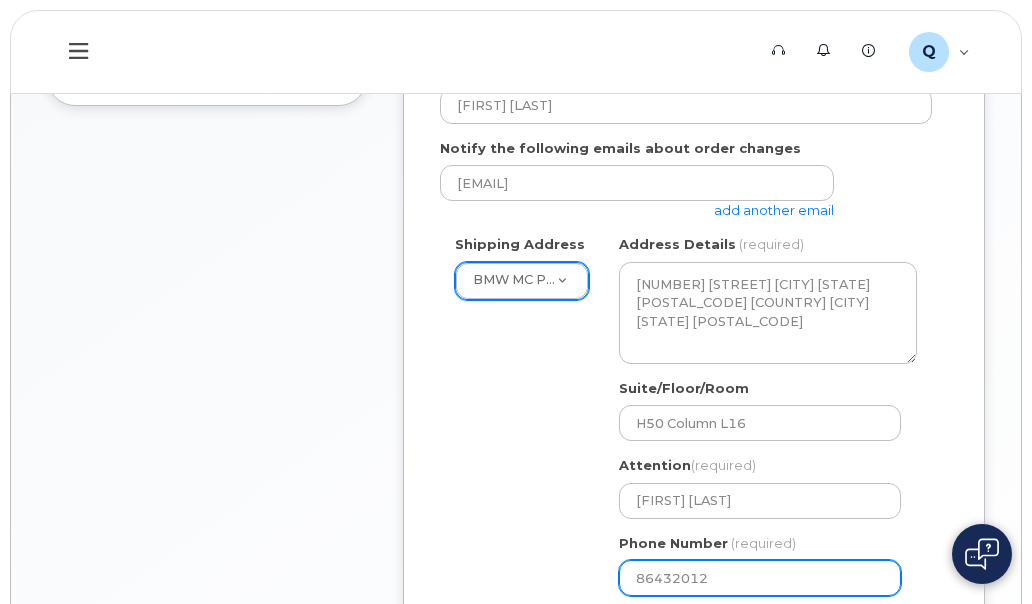 type on "864320129" 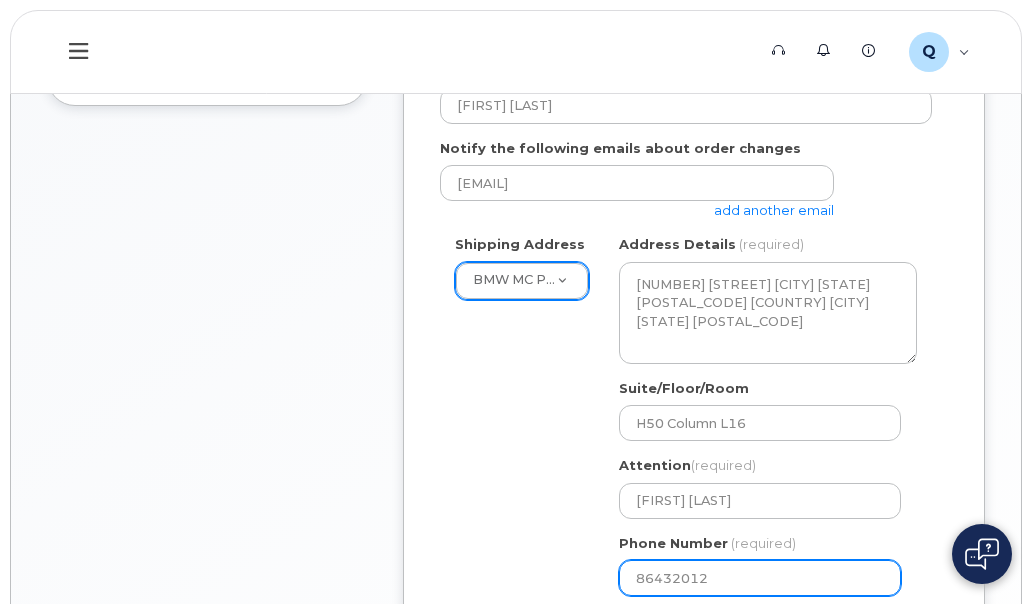 select 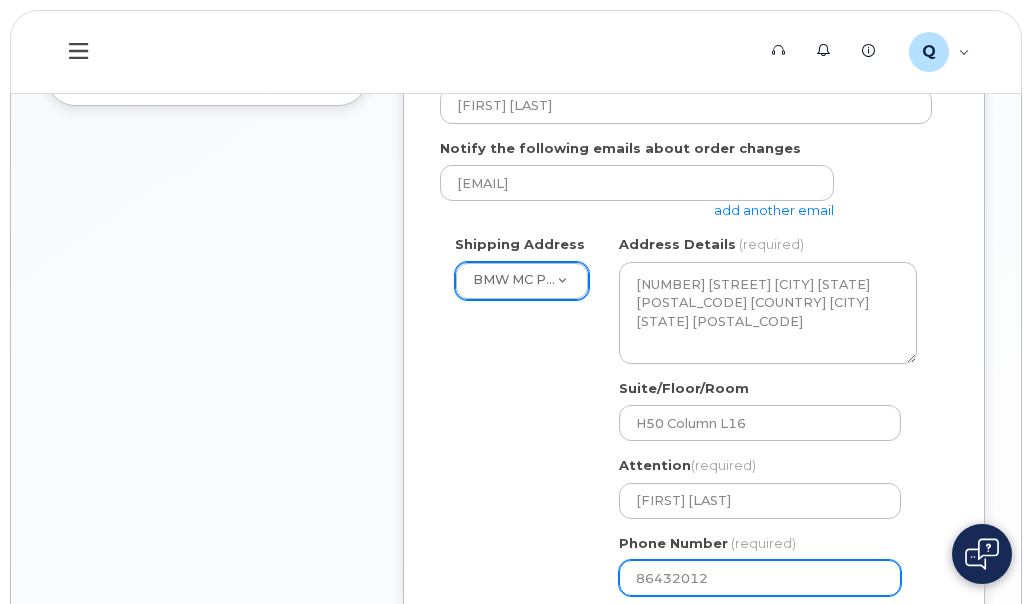 scroll, scrollTop: 918, scrollLeft: 0, axis: vertical 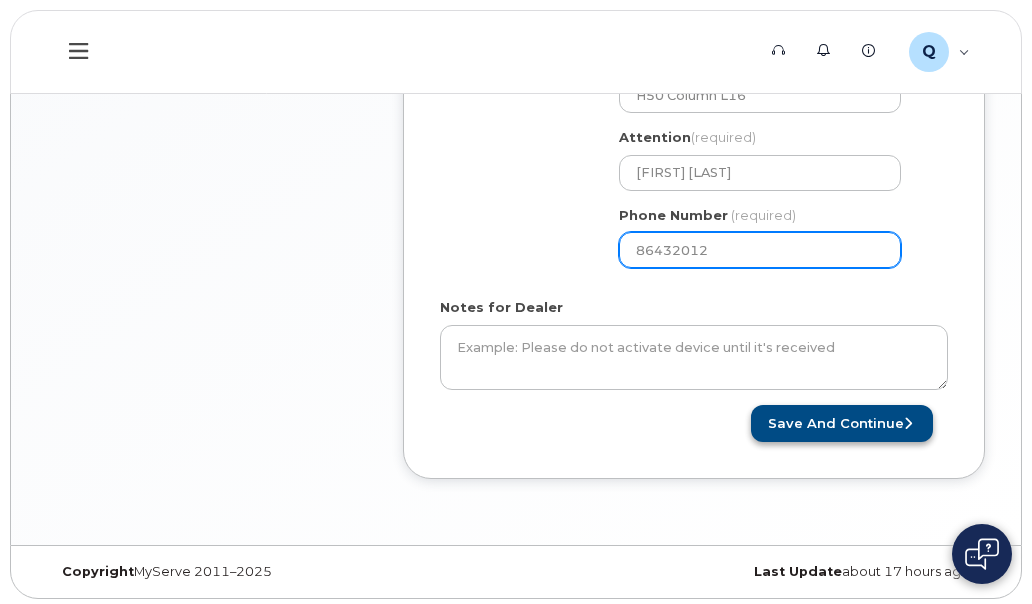 type on "8643201293" 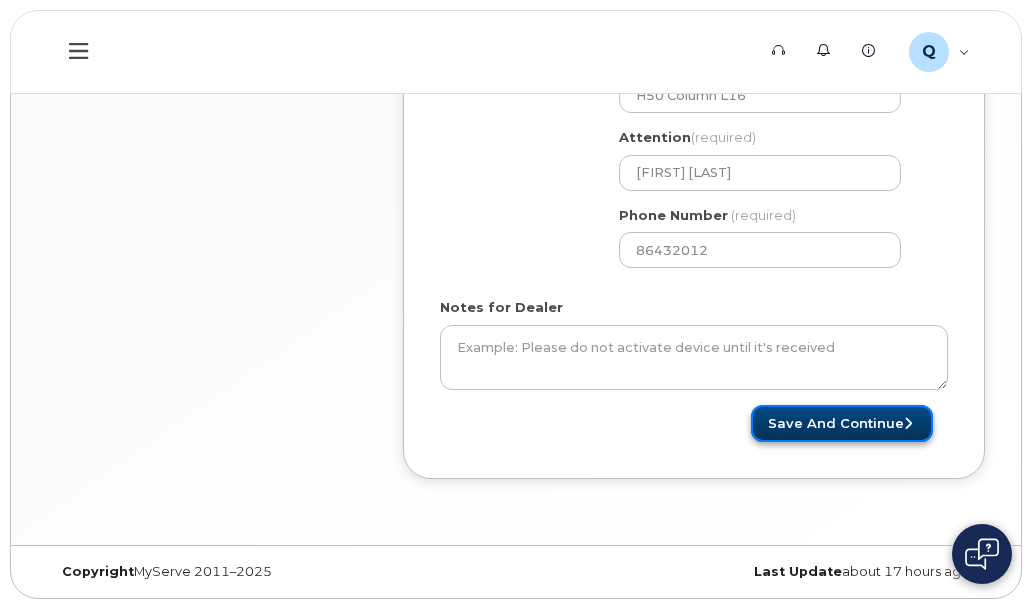 click on "Save and Continue" 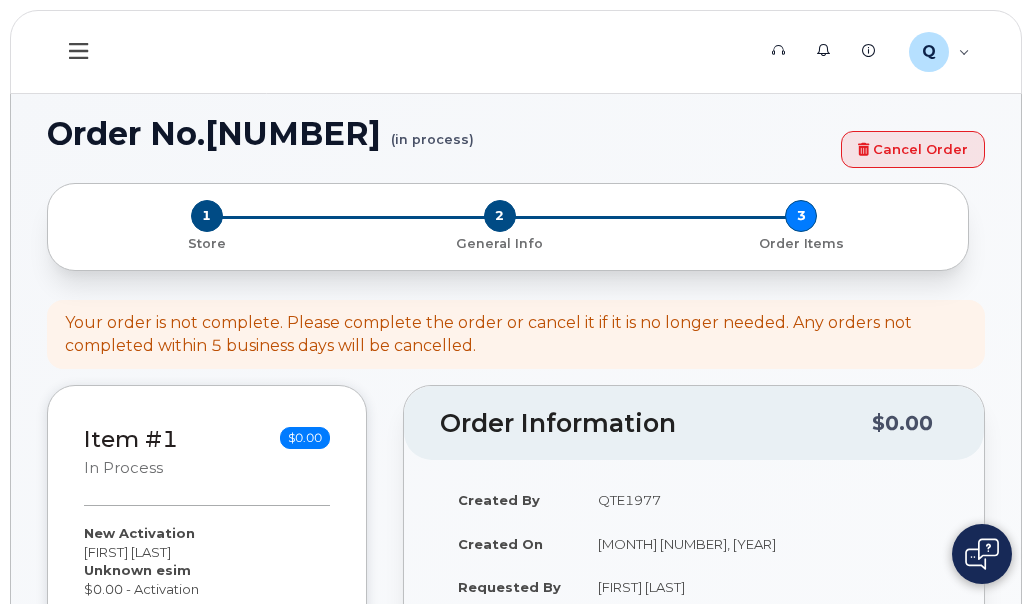 scroll, scrollTop: 0, scrollLeft: 0, axis: both 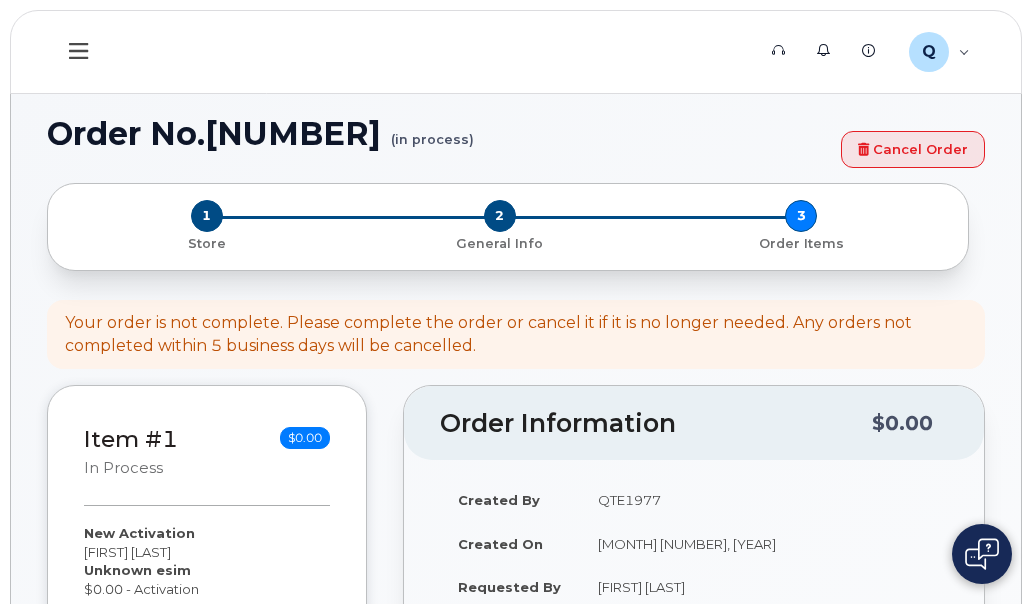 click on "Dashboard My Devices Add Device [PHONE] ([FIRST] [LAST]) Hardware Ordering My Orders New Order My Profile
Order No.297625
(in process)
Cancel Order
×
Share This Order
If you want to allow others to create or edit orders, share this link with them:
https://bmwmc.myserve.ca/orders/58a2270e-a335-434d-b957-9348cda2d210/edit
1
Store
2
General Info
3
Order Items
Your order is not complete. Please complete the order or cancel it if it is no longer needed. Any orders not completed within 5 business days will be cancelled.
Item #1
in process
$0.00
New Activation
[FIRST] [LAST]
Unknown esim
$0.00 - Activation
more details
Request
New Activation
Employee
[FIRST] [LAST]
Email" 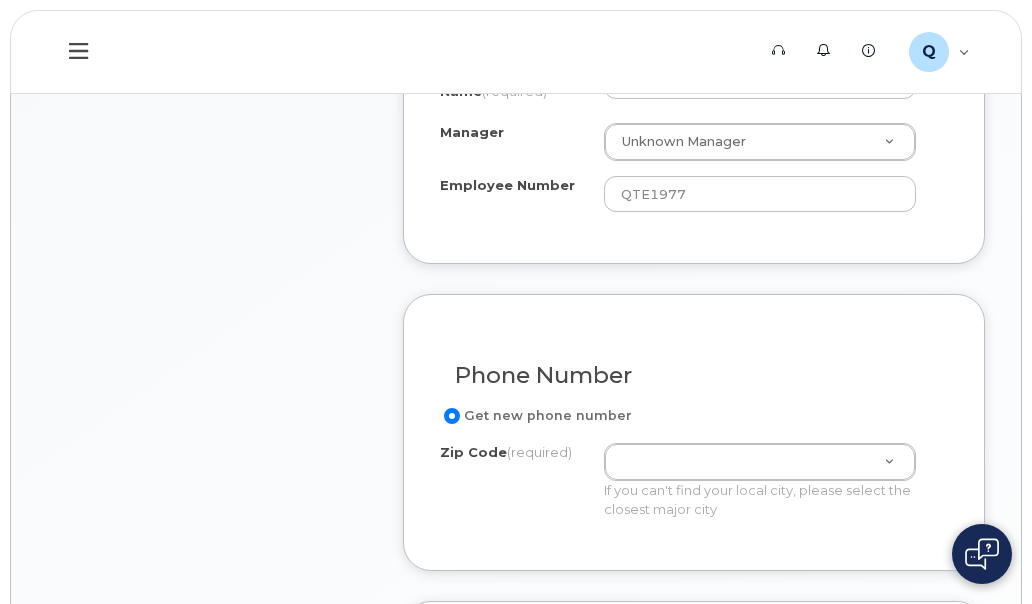 scroll, scrollTop: 890, scrollLeft: 0, axis: vertical 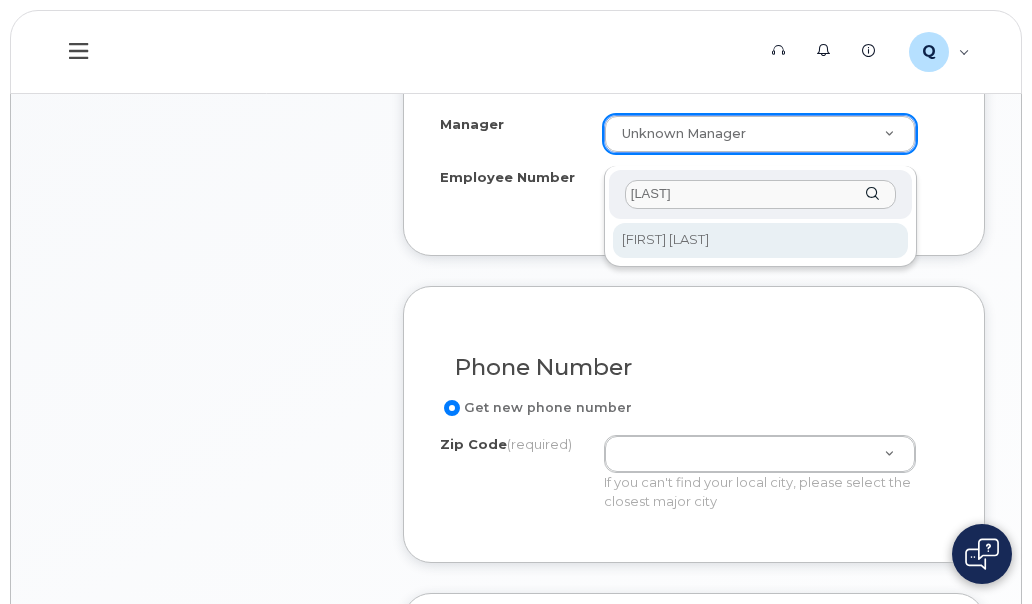 type on "lata" 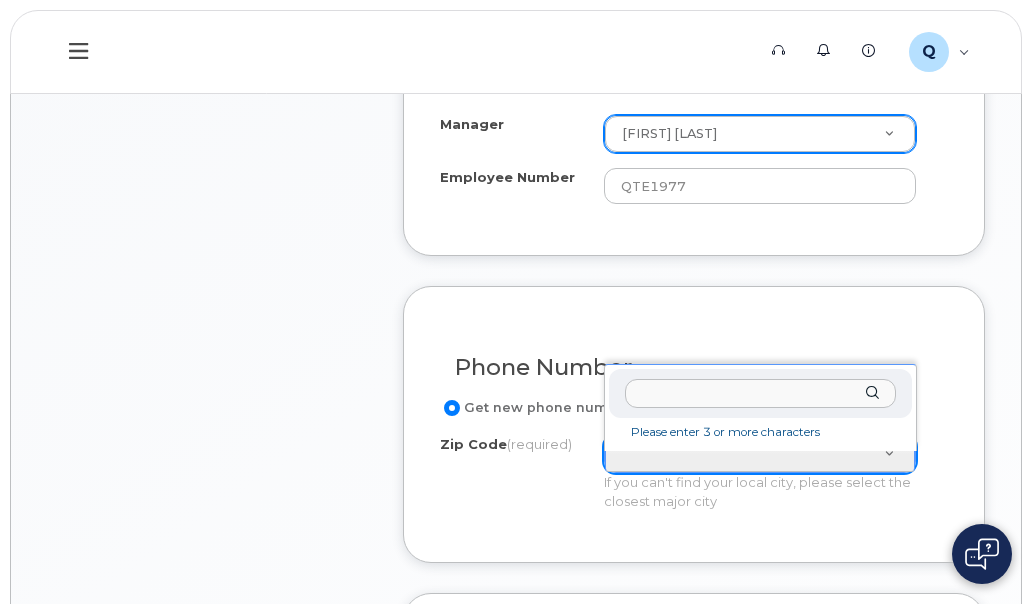 scroll, scrollTop: 362, scrollLeft: 0, axis: vertical 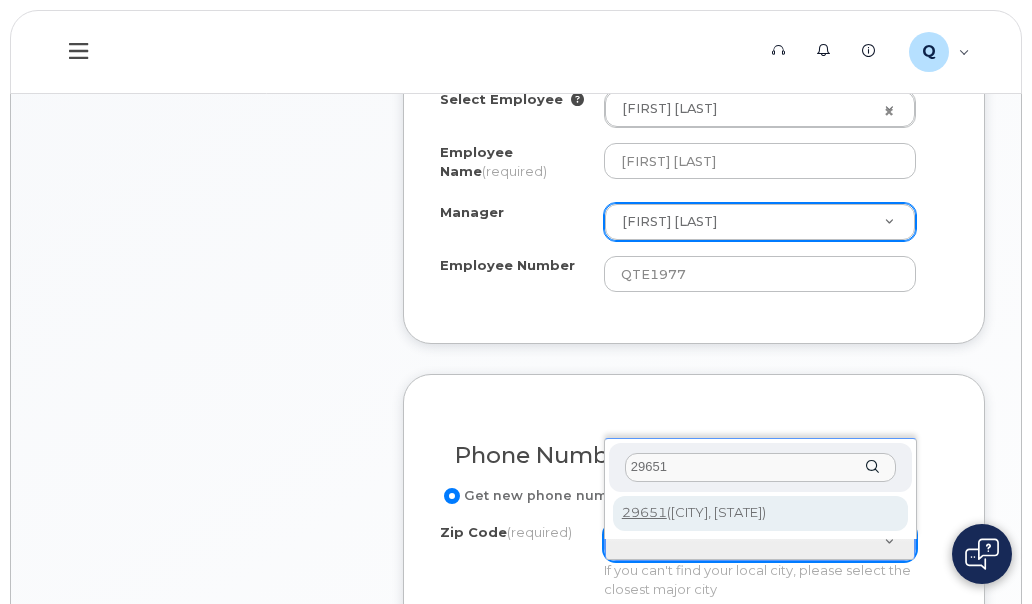 type on "29651" 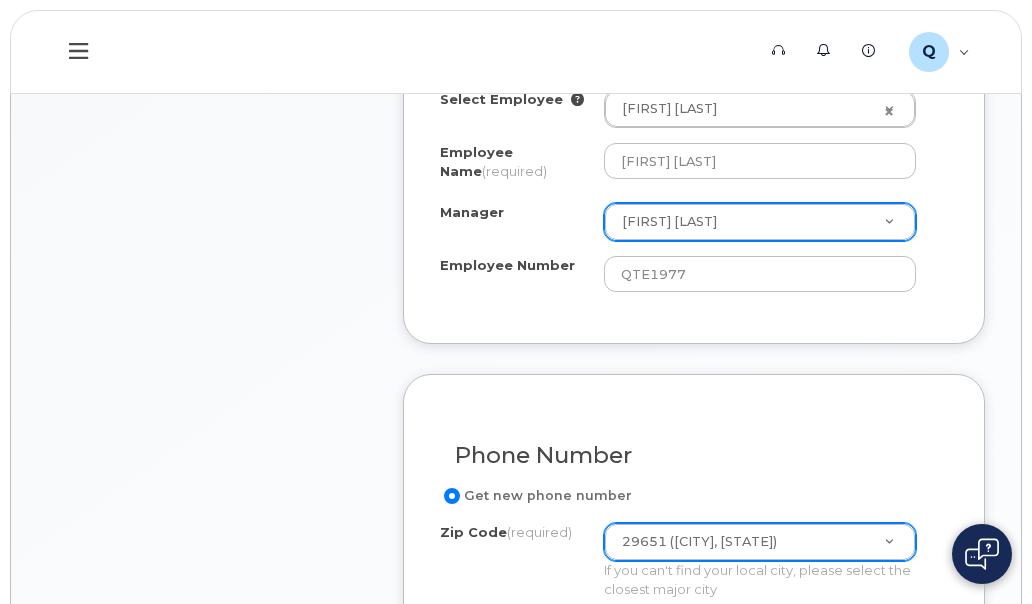 click on "Get new phone number" 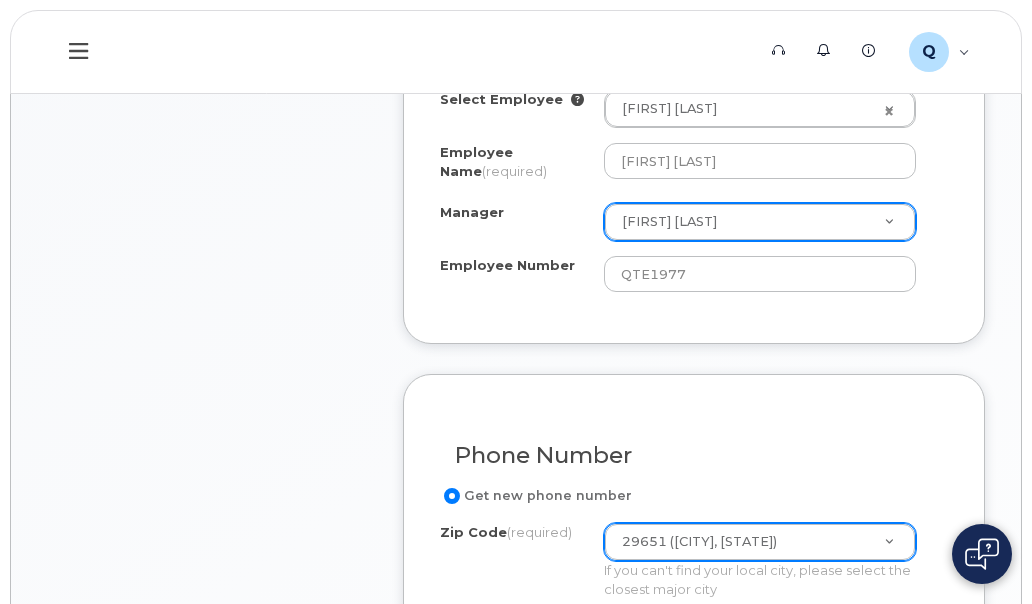 scroll, scrollTop: 1330, scrollLeft: 0, axis: vertical 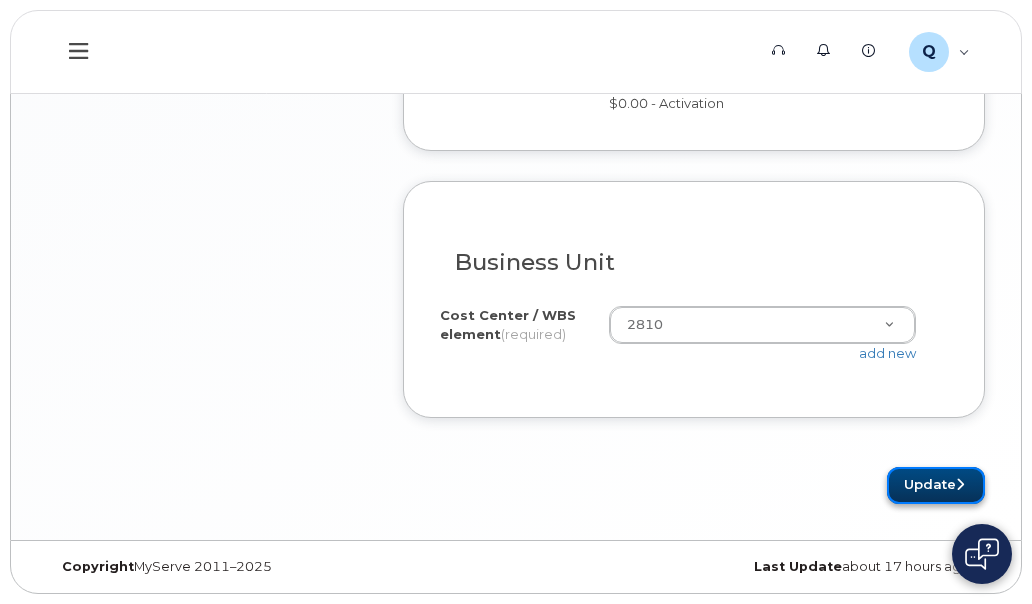 click 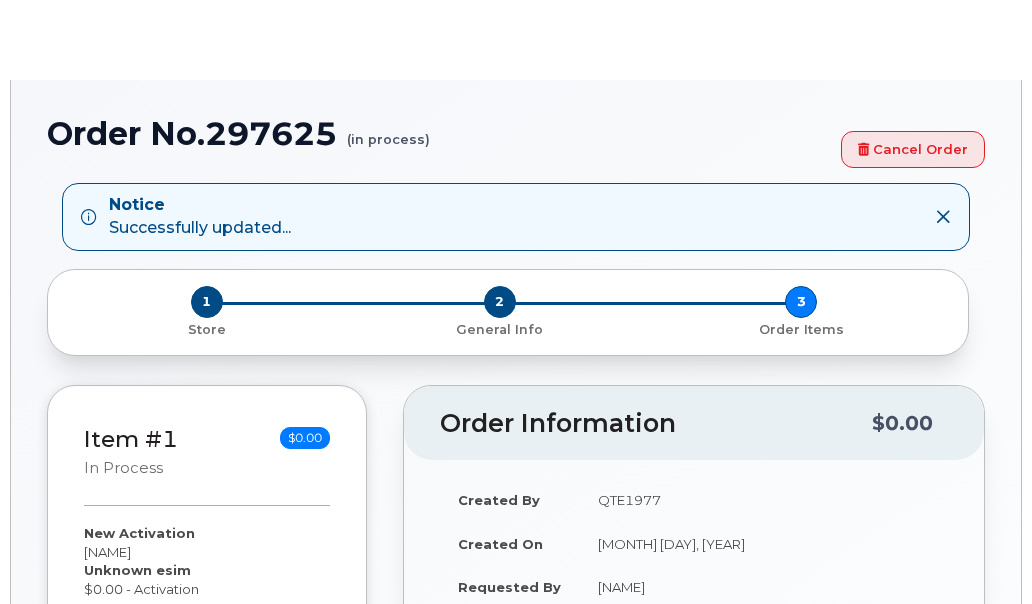 scroll, scrollTop: 0, scrollLeft: 0, axis: both 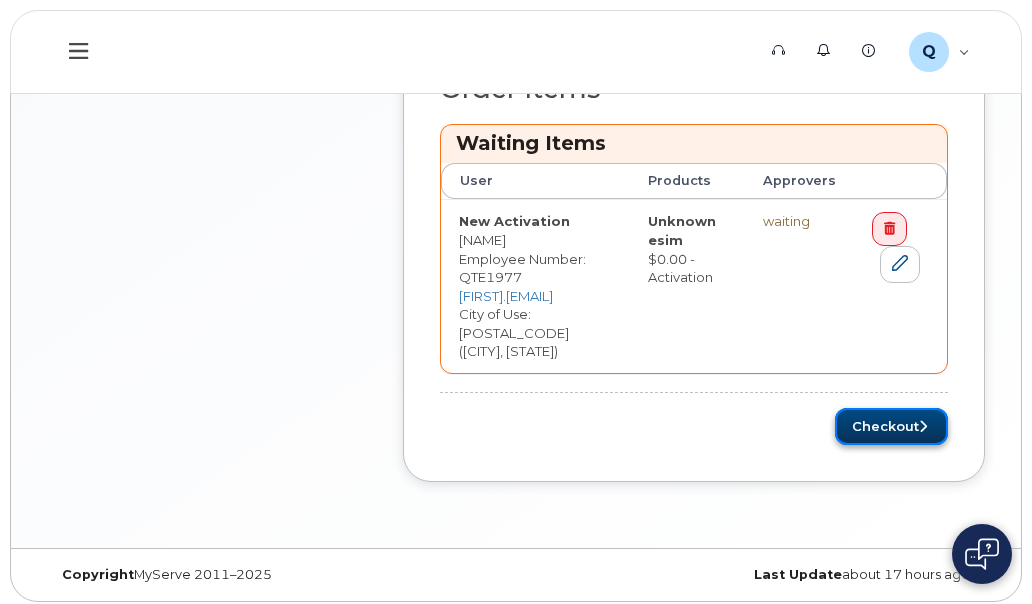 click on "Checkout" 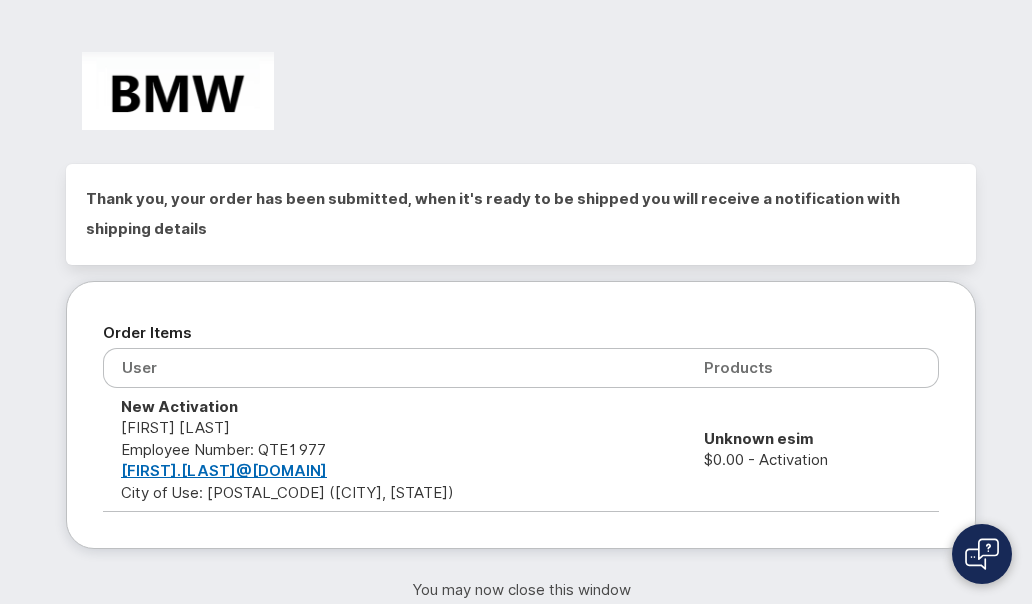scroll, scrollTop: 0, scrollLeft: 0, axis: both 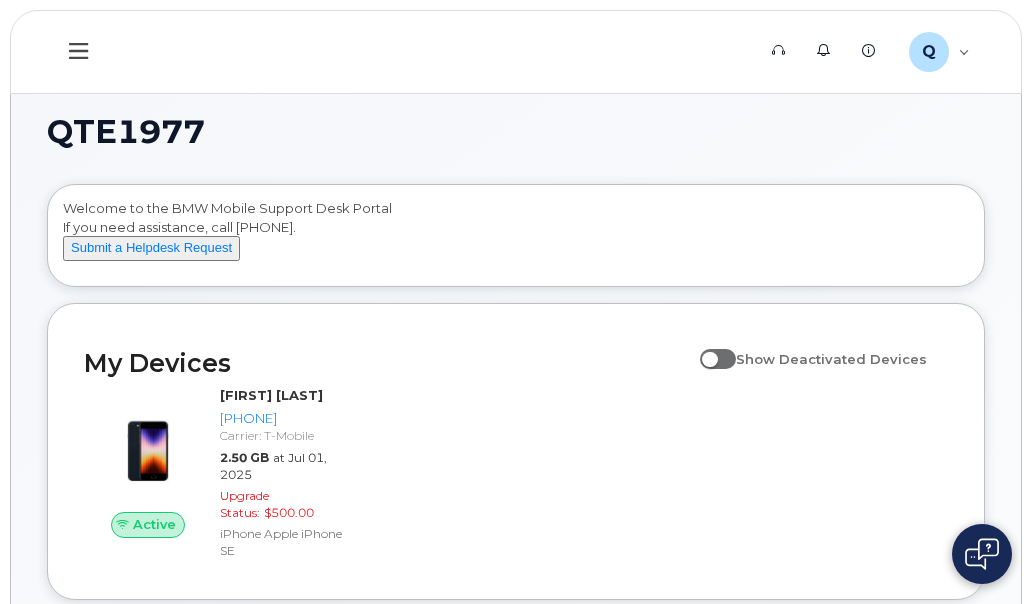 click on "Support   Alerts   Knowledge Base Q QTE1977 Employee English Français  Sign out Dashboard My Devices Add Device [PHONE] ([FIRST] [LAST]) Hardware Ordering My Orders New Order My Profile QTE1977  Welcome to the BMW Mobile Support Desk Portal
If you need assistance, call [PHONE].
Submit a Helpdesk Request
My Devices Show Deactivated Devices Active [FIRST] [LAST] [PHONE] Carrier: T-Mobile 2.50 GB at Jul 01, 2025 Upgrade Status: $500.00 iPhone Apple iPhone SE My Mobility Overview This month $30.19 This month 2.50 GB Yearly total $272.43 Yearly average 2.45 GB Highest month $47.02 Period 12 months 24 months YTD Zoom Out L L [PHONE] Hardware Orders Show Canceled Orders [PHONE] Showing 1 To 10 Of 40 Entries 1 2 3 4
×
×
Keyboard Shortcuts
Help
?
Show this modal
Navigation
G
D
Go to devices
G
I
Go to inventory
G
O
Go to orders" 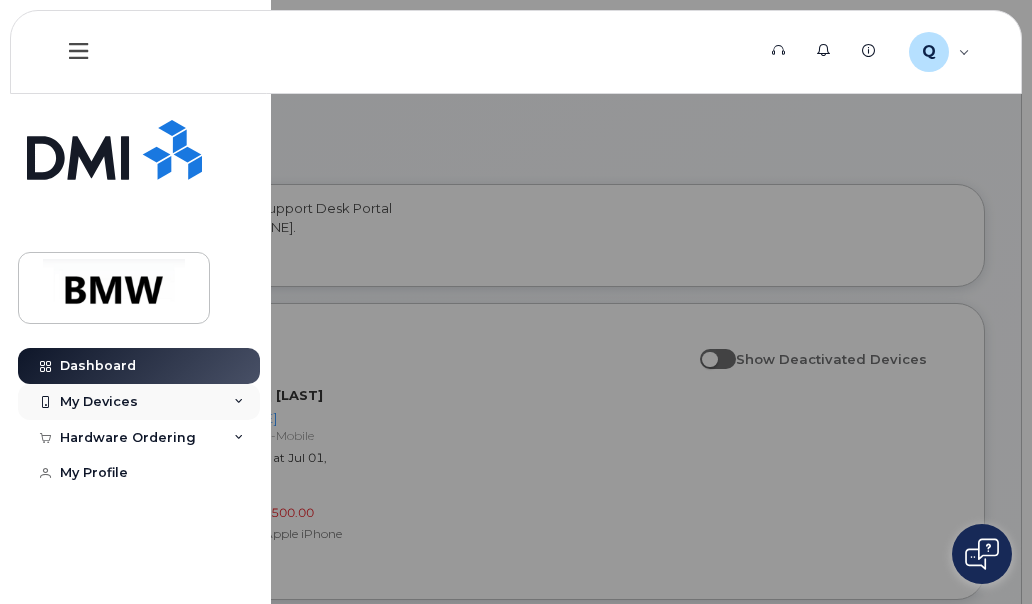 click 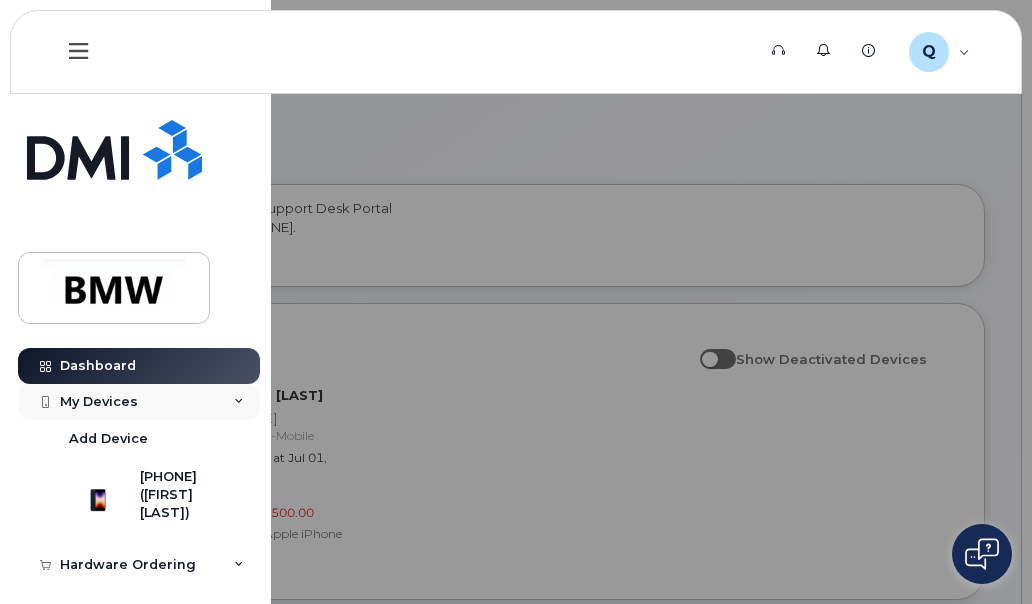 click on "My Devices" 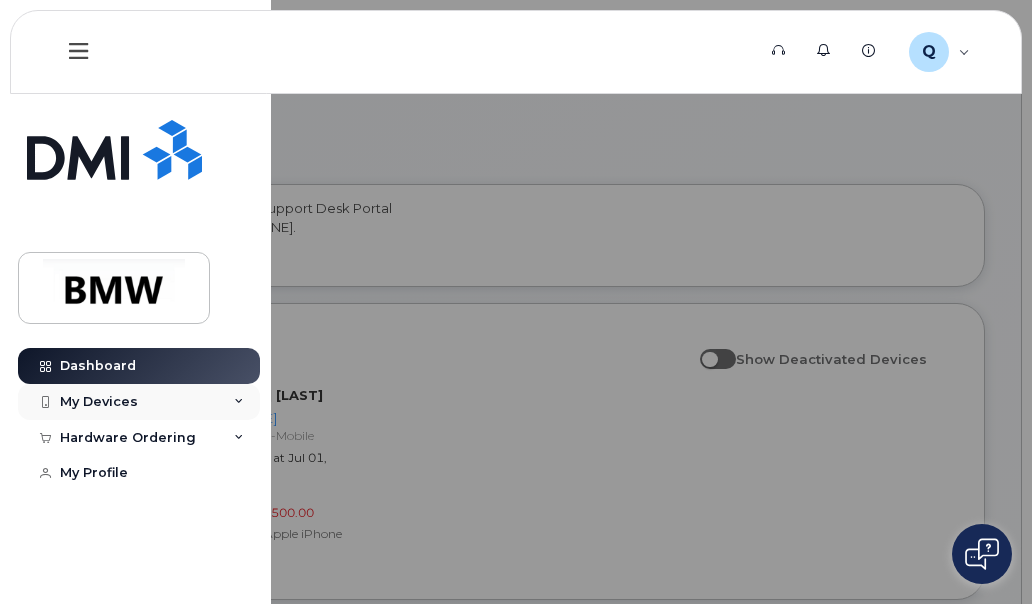 click on "My Devices" 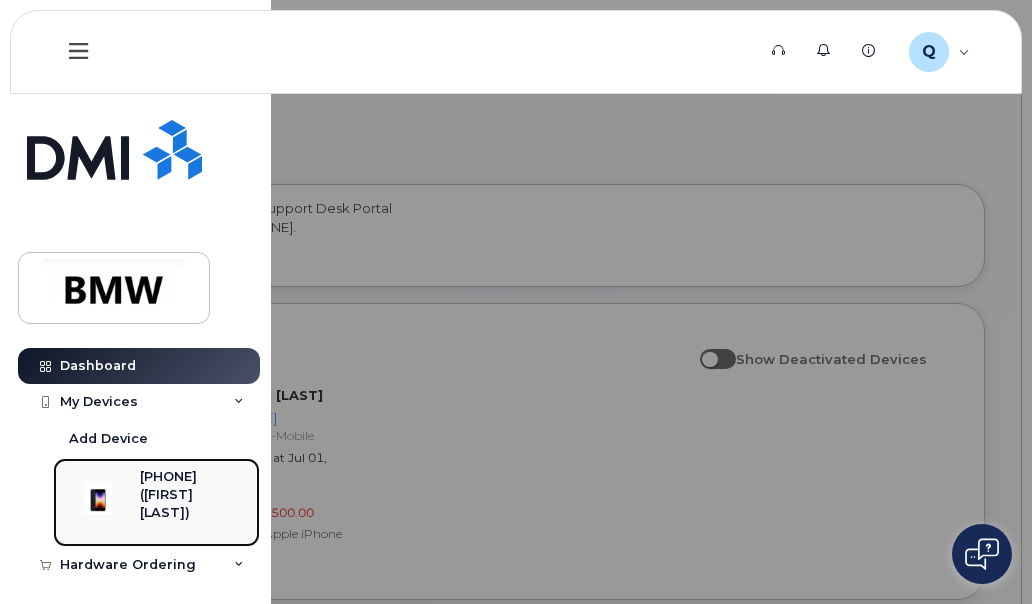 click on "([CITY] [LAST])" 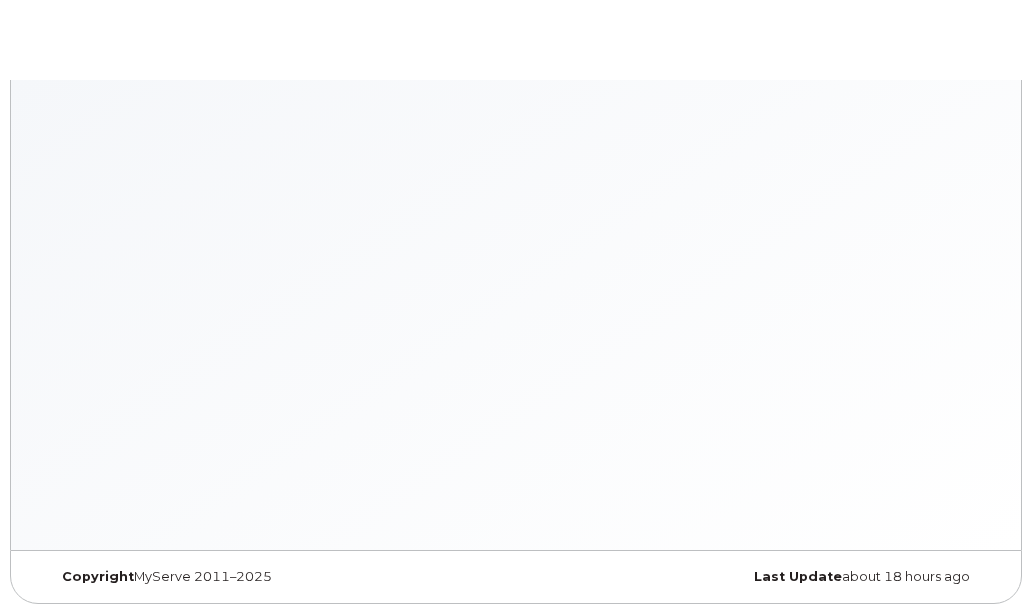 scroll, scrollTop: 0, scrollLeft: 0, axis: both 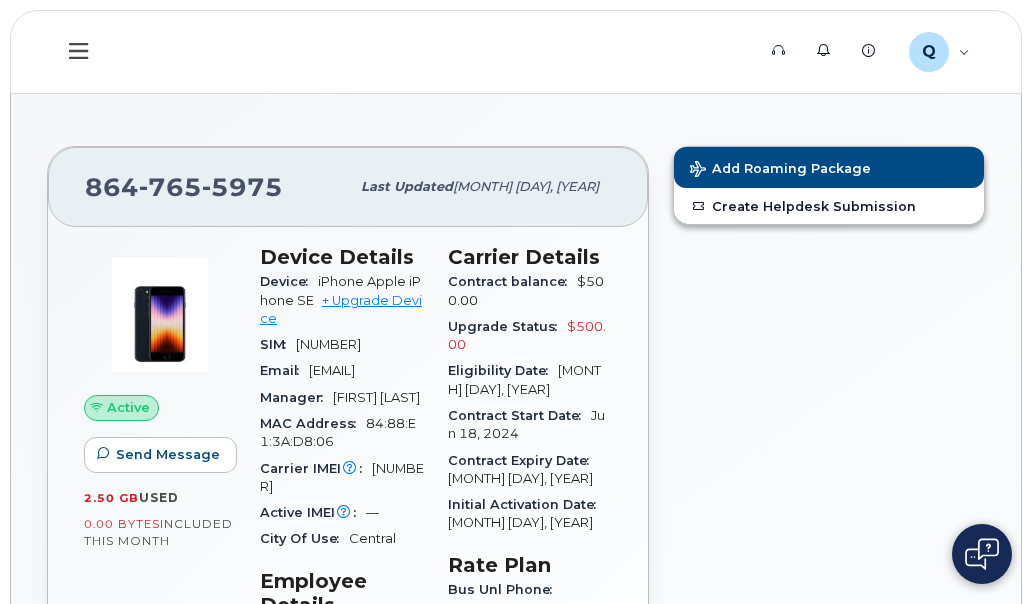 click 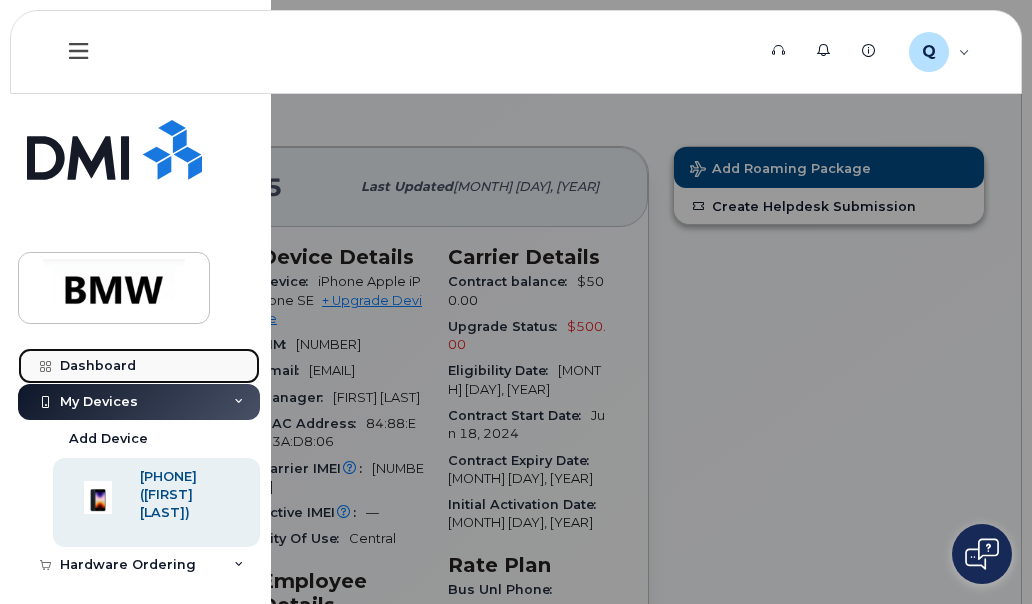 click on "Dashboard" 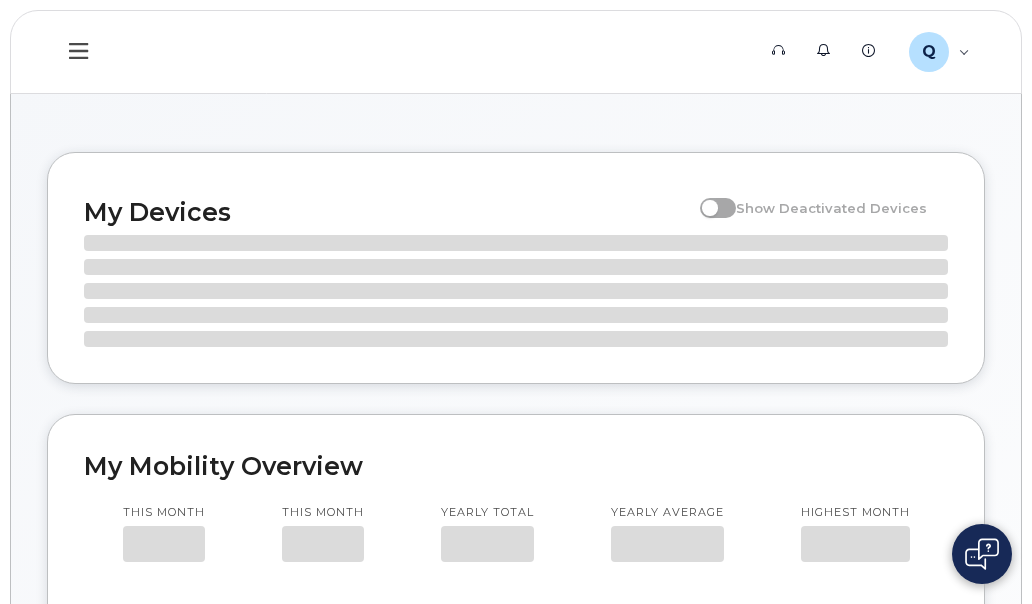 scroll, scrollTop: 0, scrollLeft: 0, axis: both 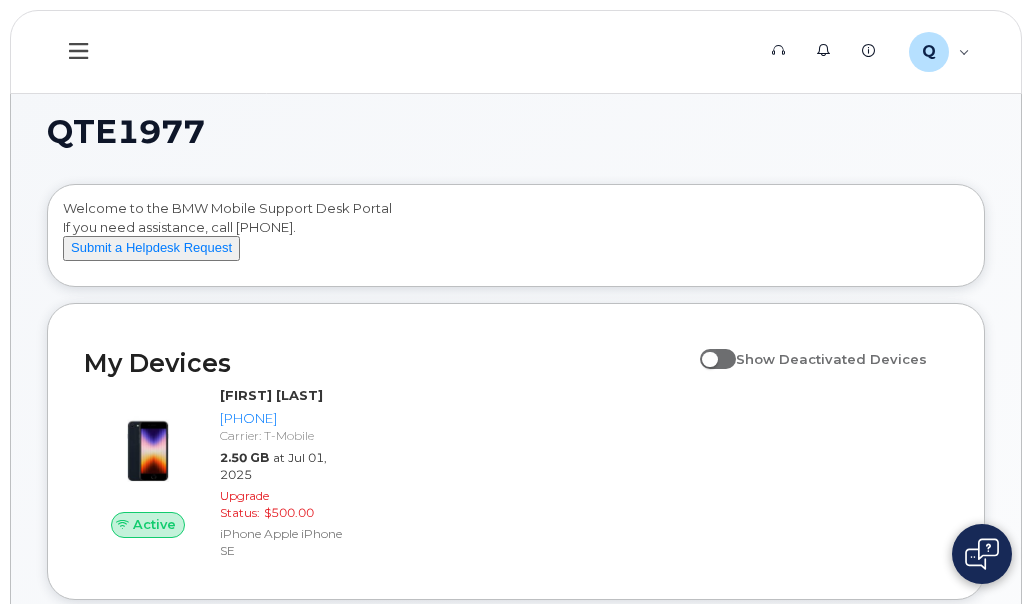 click 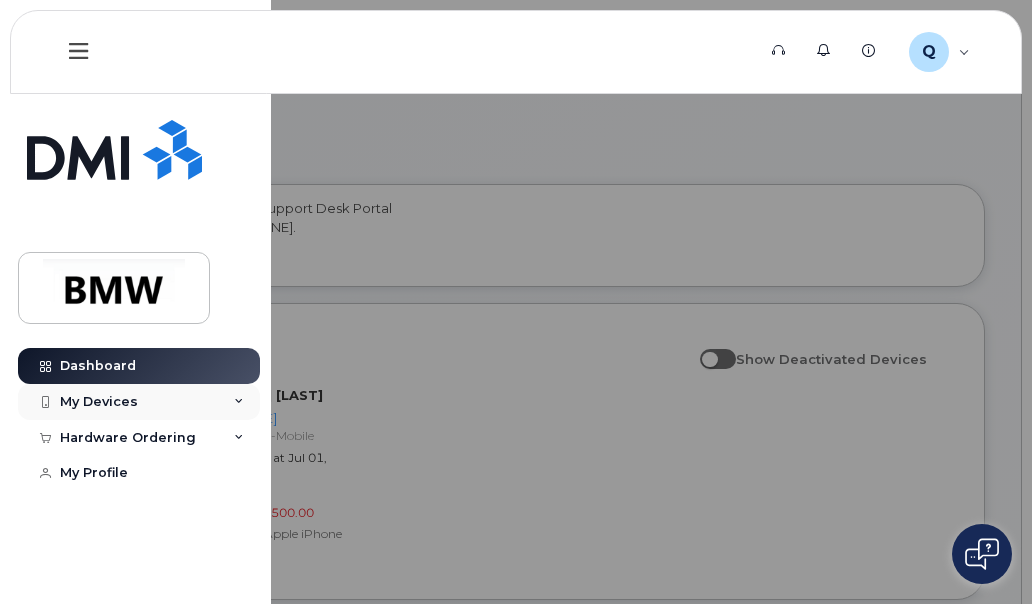click on "My Devices" 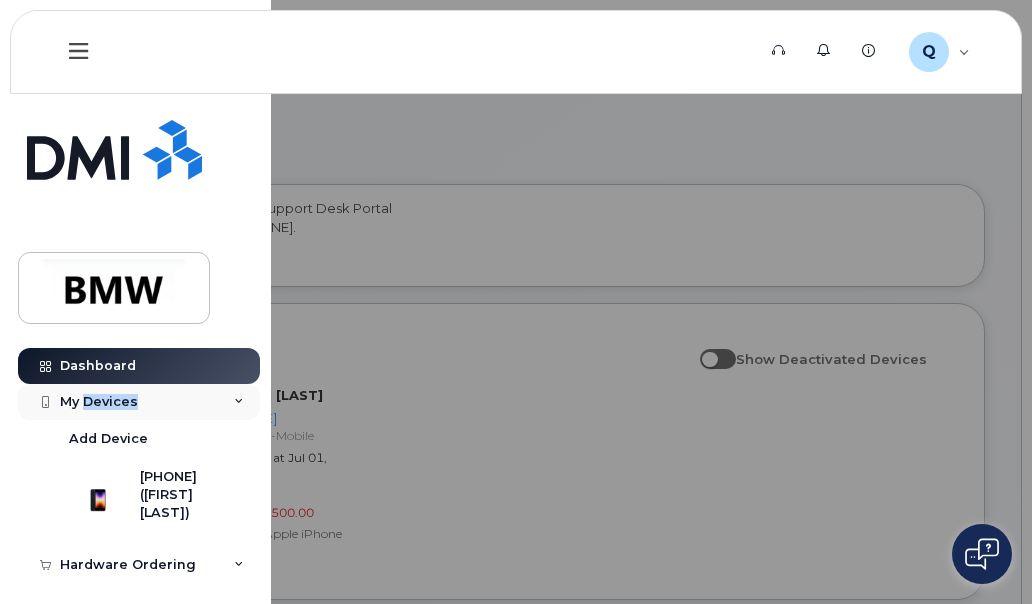click on "My Devices" 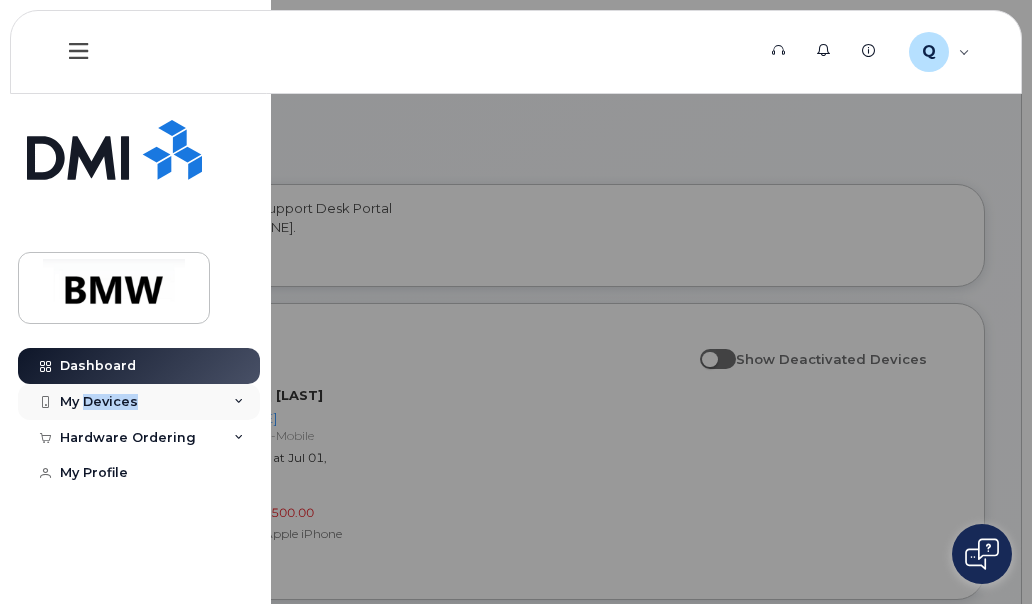 click on "My Devices" 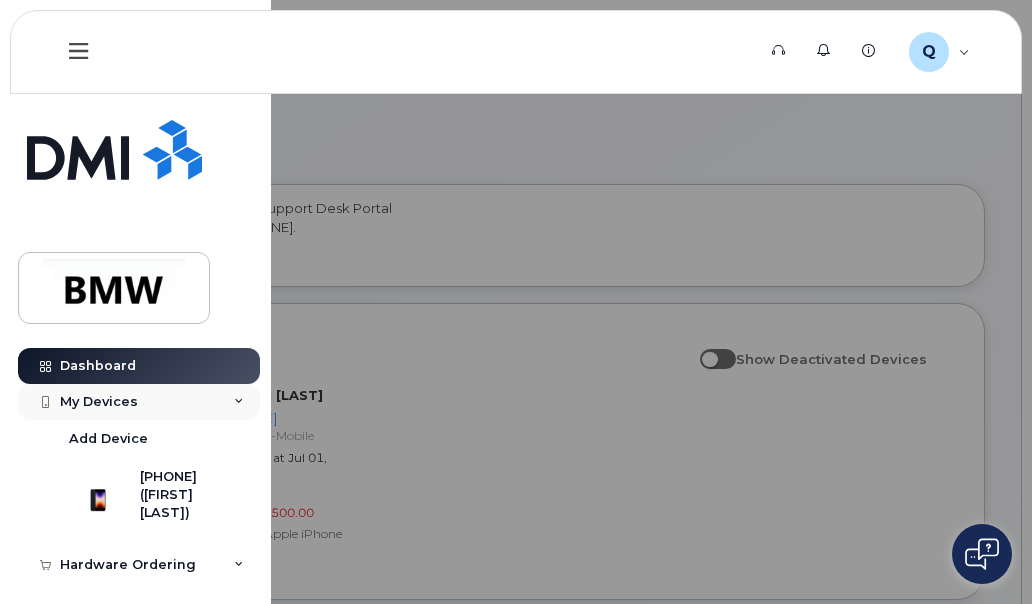 click 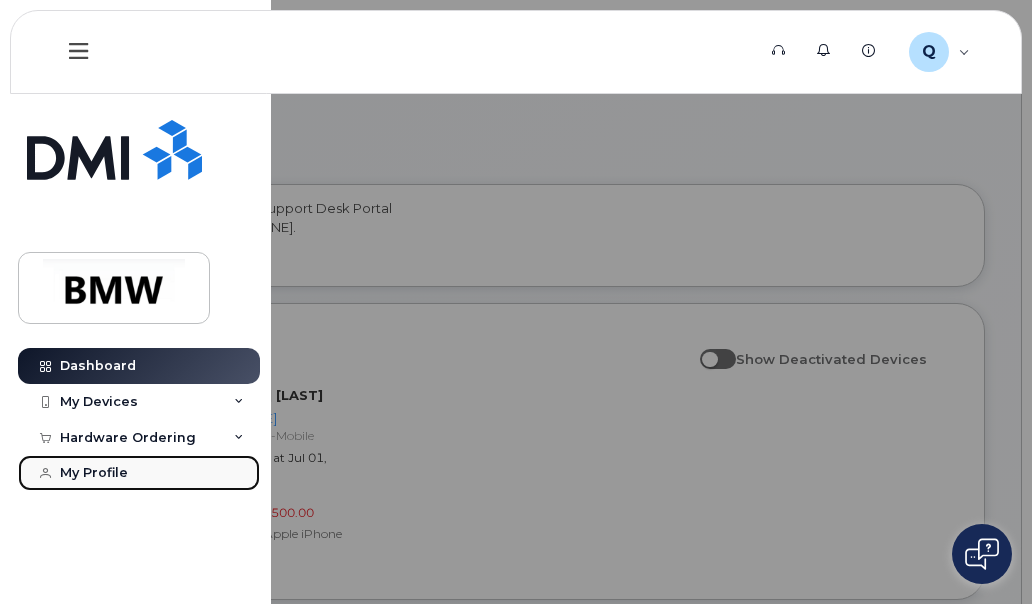 click on "My Profile" 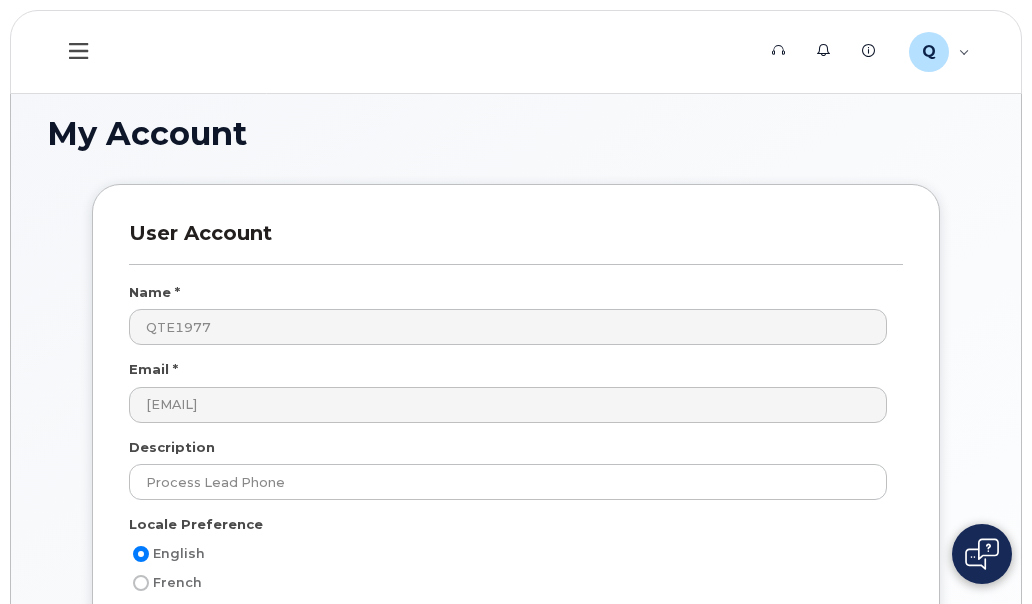 scroll, scrollTop: 0, scrollLeft: 0, axis: both 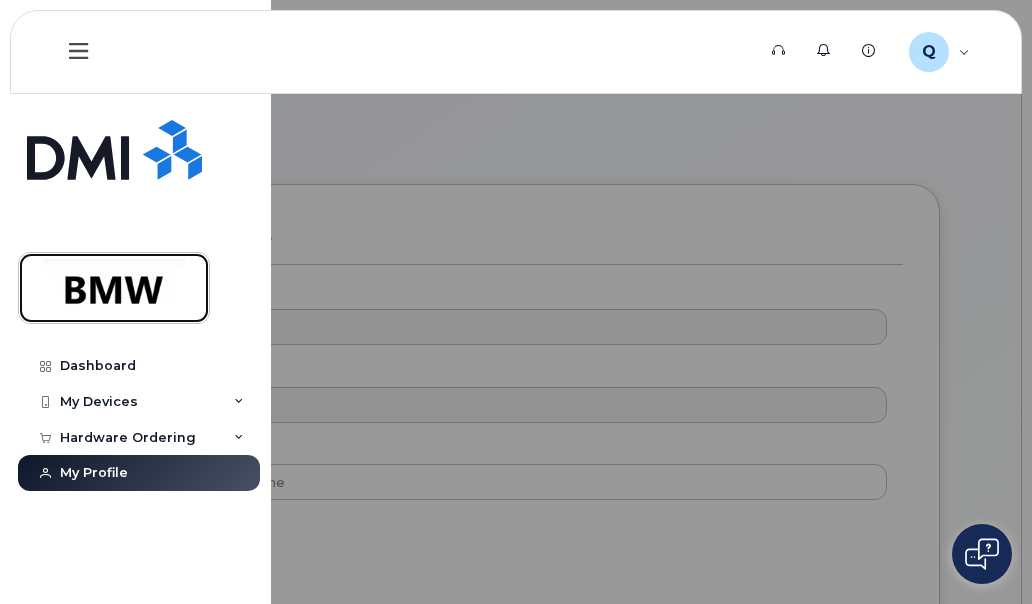 click 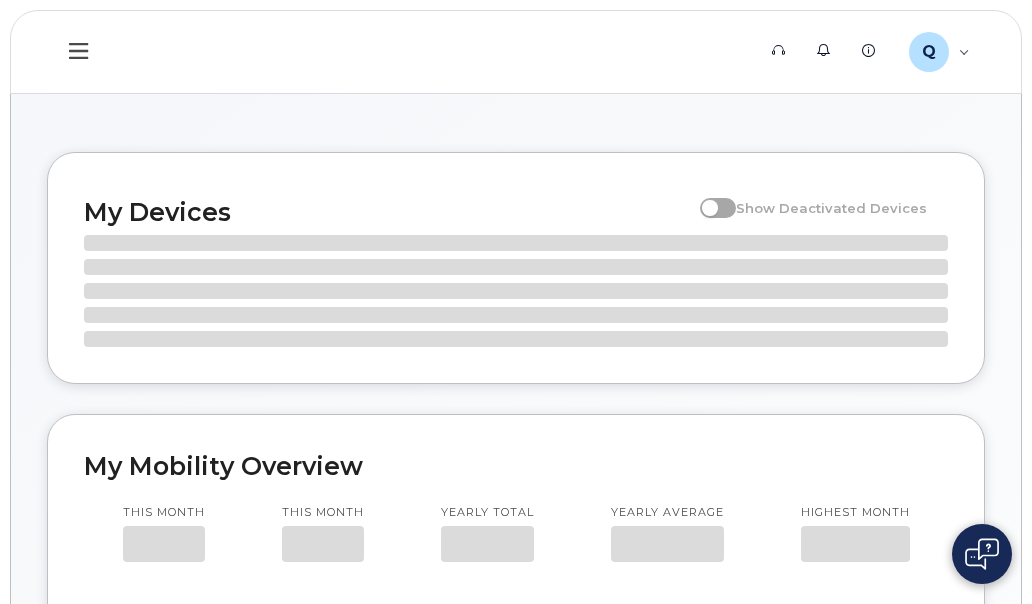 scroll, scrollTop: 0, scrollLeft: 0, axis: both 